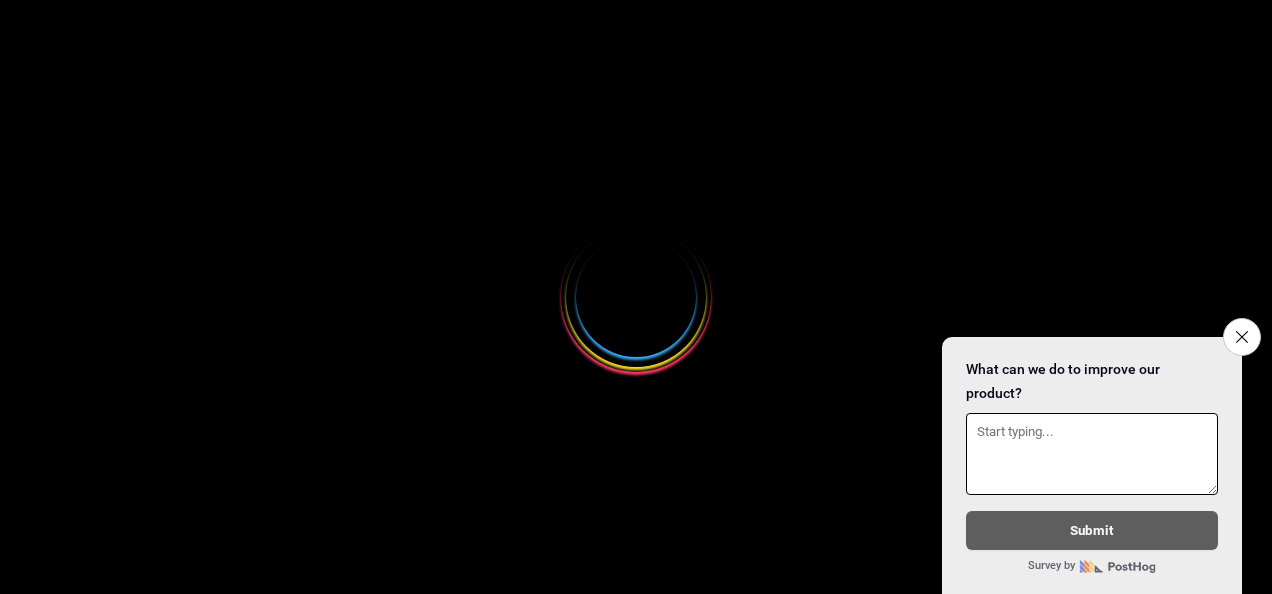 scroll, scrollTop: 0, scrollLeft: 0, axis: both 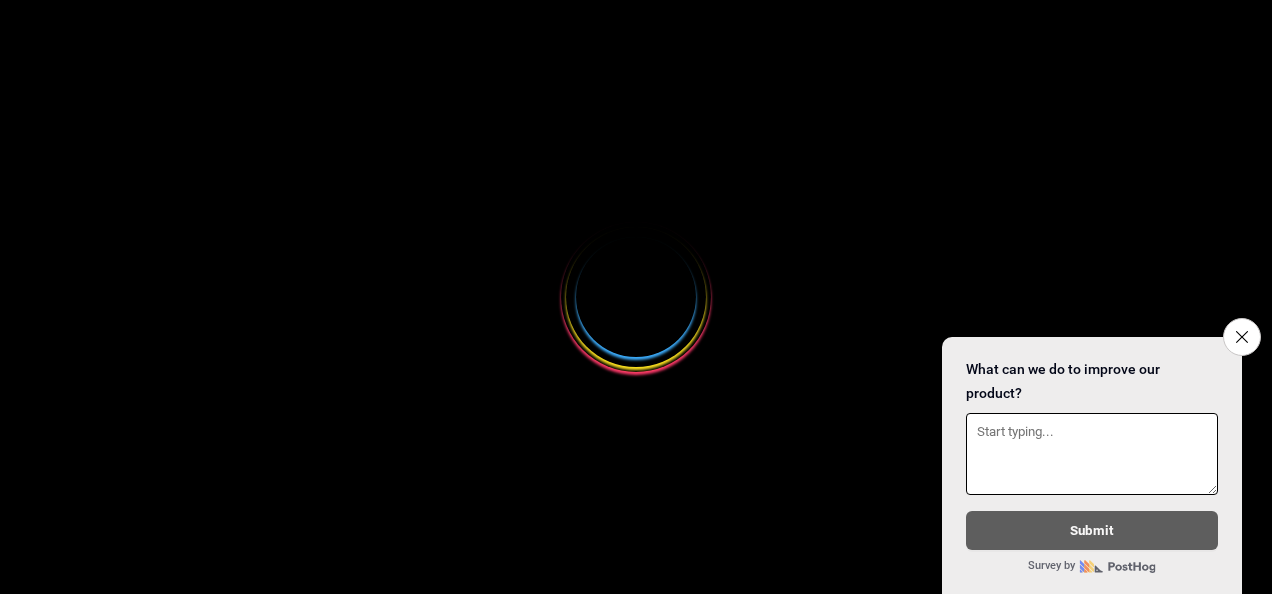 select 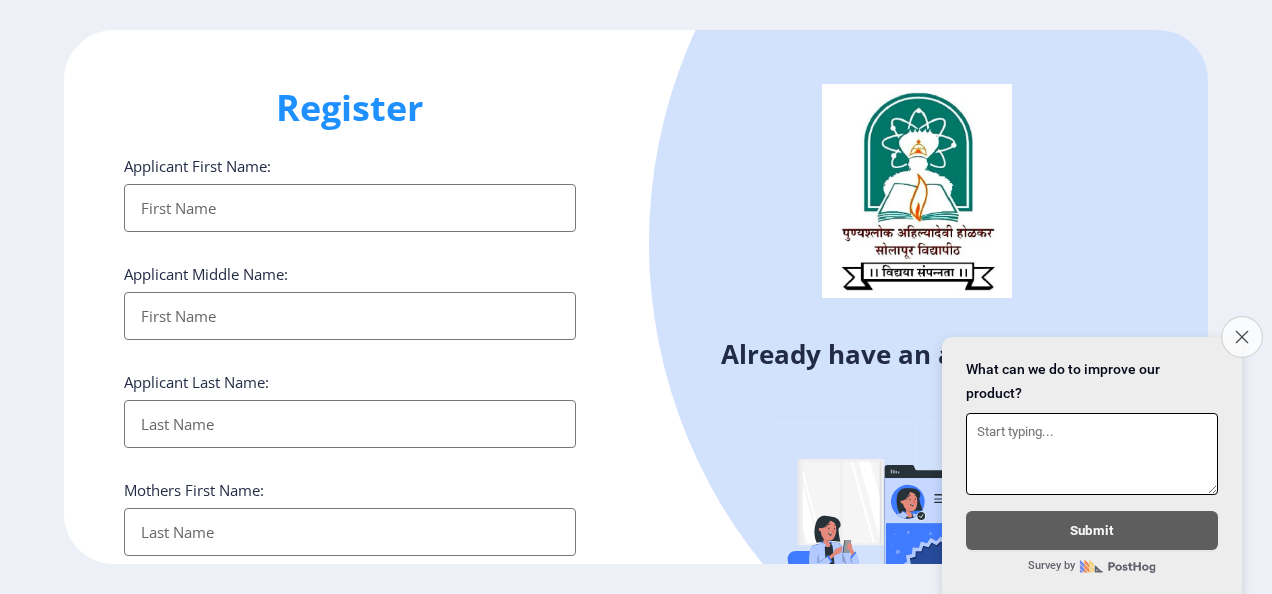 click 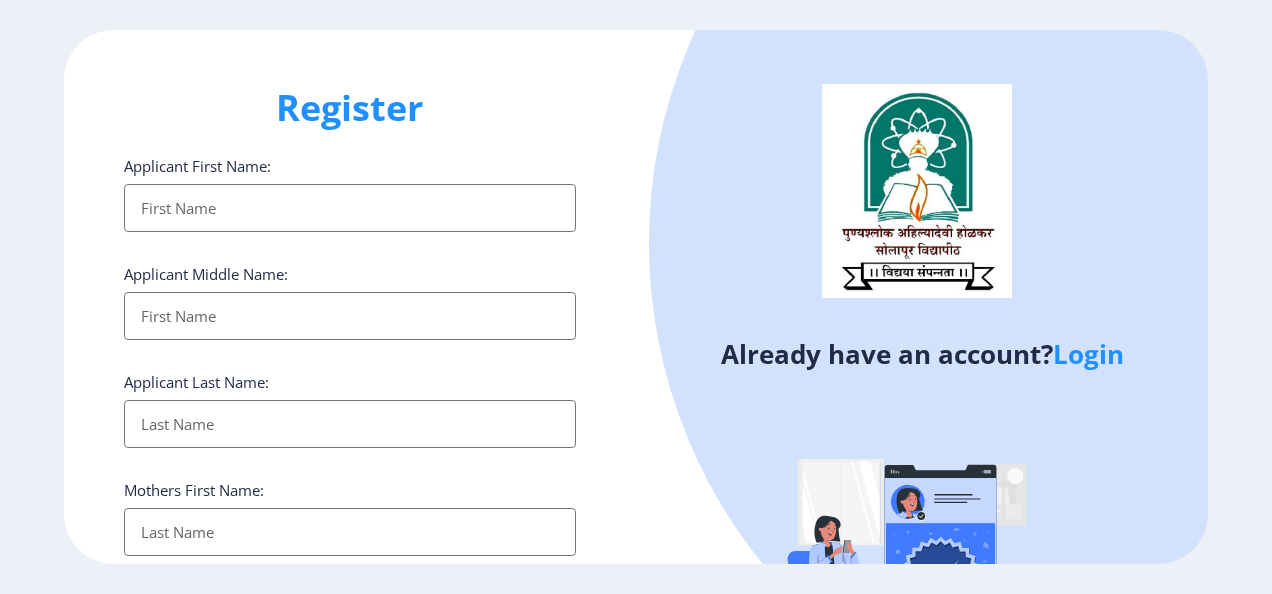 click on "Applicant First Name:" at bounding box center (350, 208) 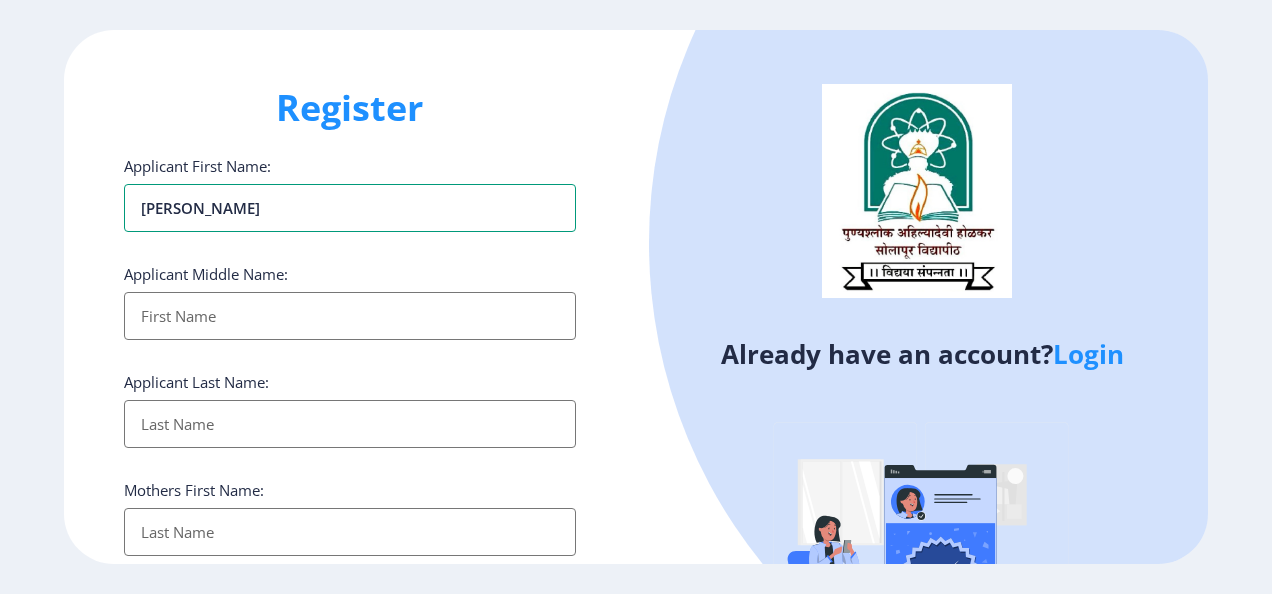 type on "[PERSON_NAME]" 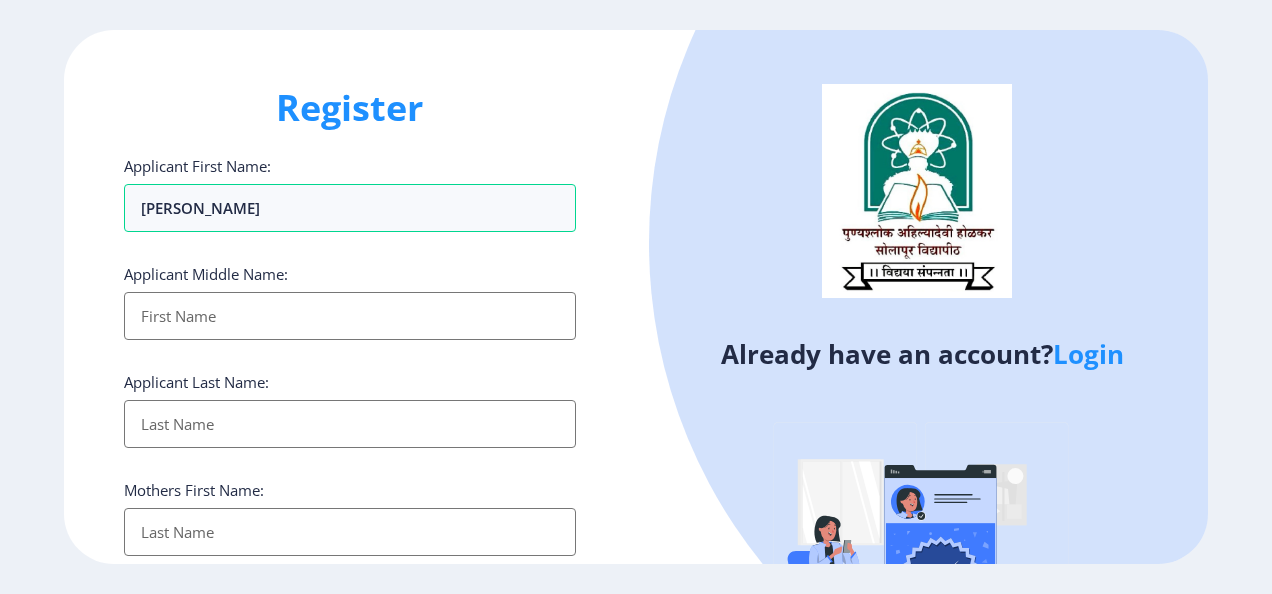 click on "Applicant First Name:" at bounding box center (350, 316) 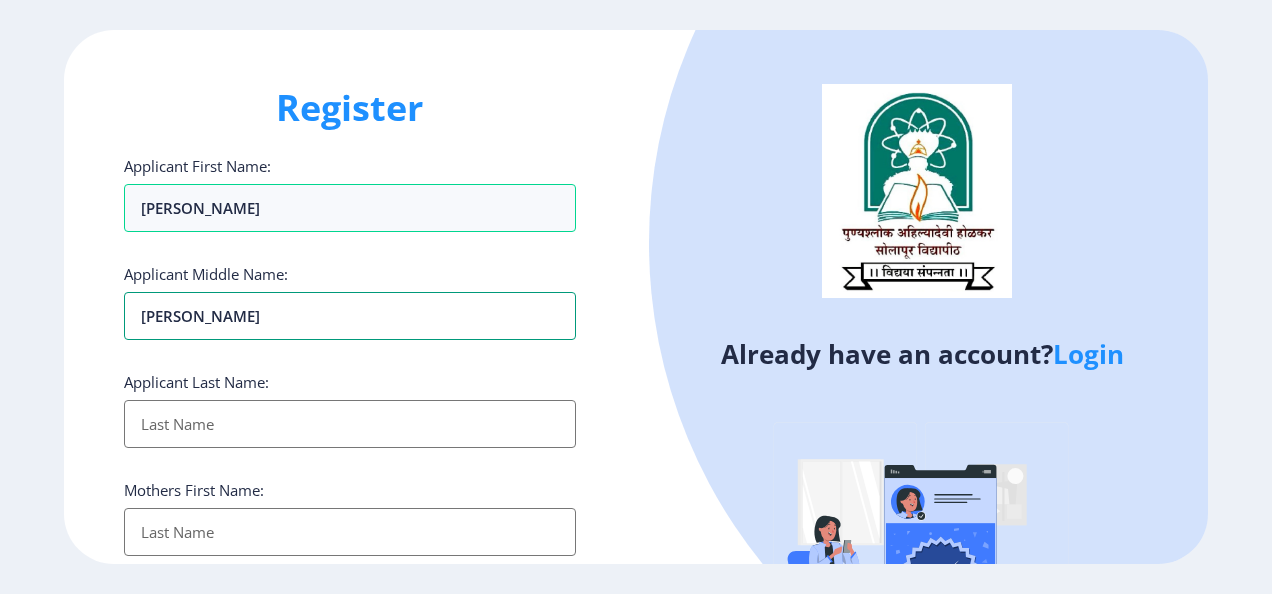 type on "[PERSON_NAME]" 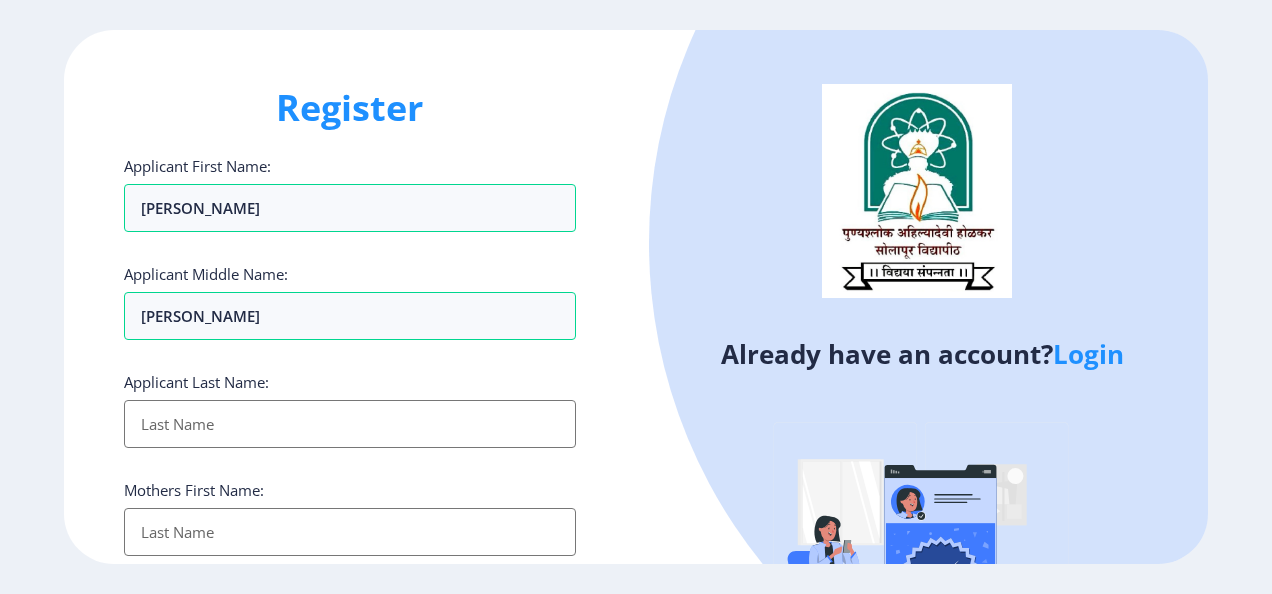 click on "Applicant First Name:" at bounding box center (350, 424) 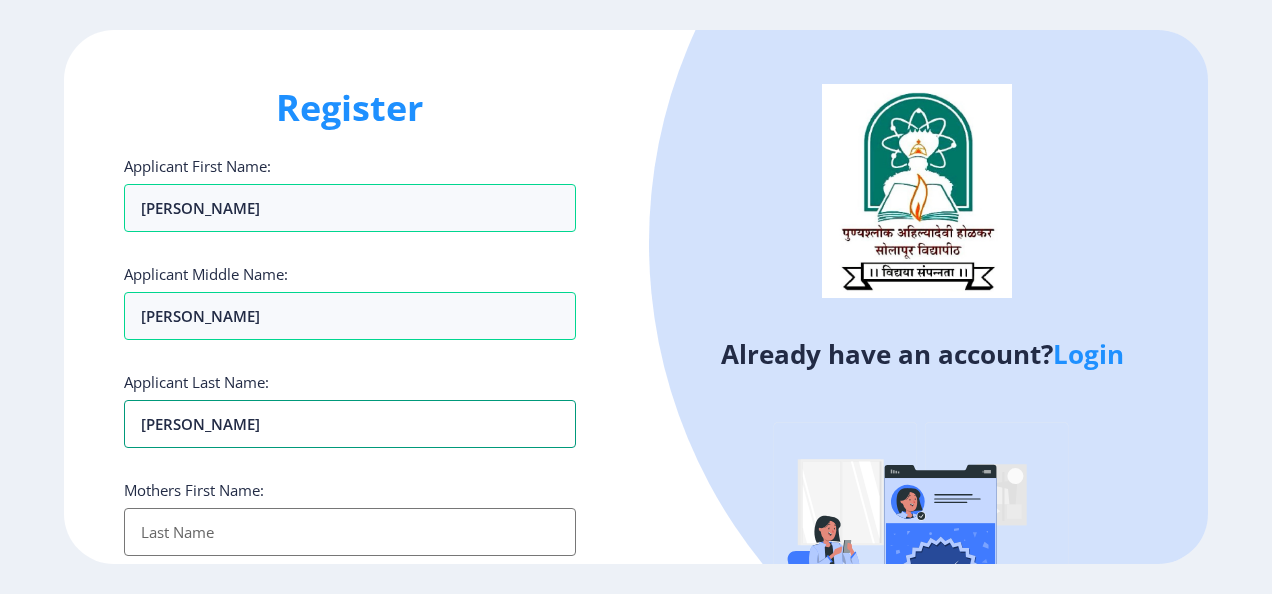 type on "[PERSON_NAME]" 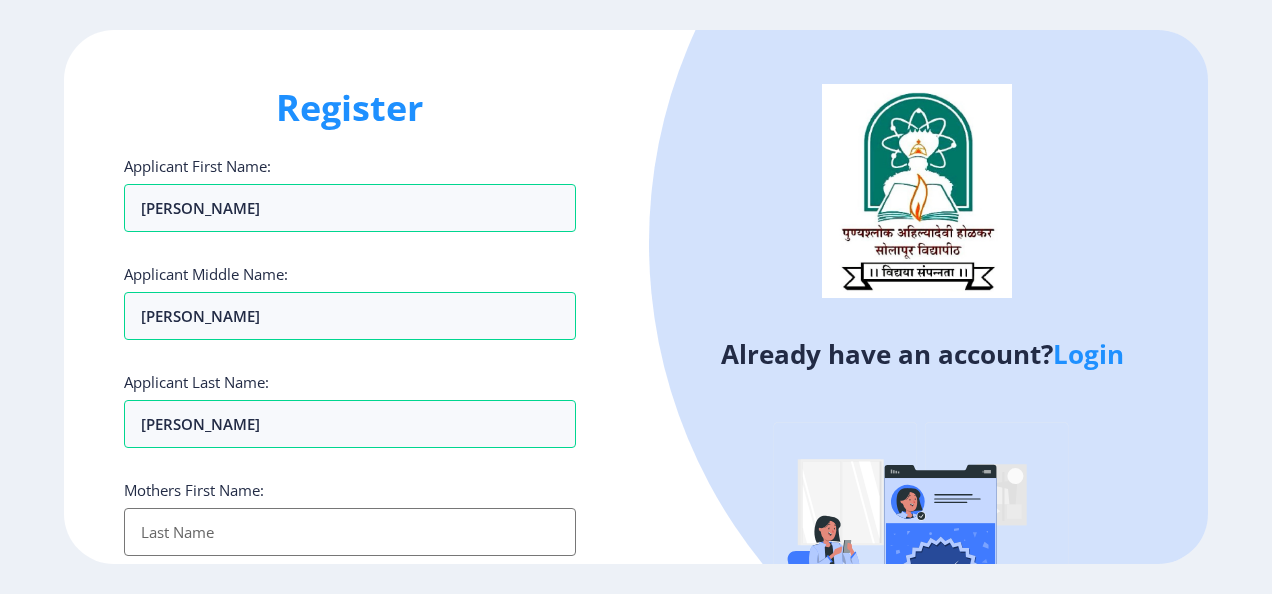 click on "Applicant First Name:" at bounding box center (350, 532) 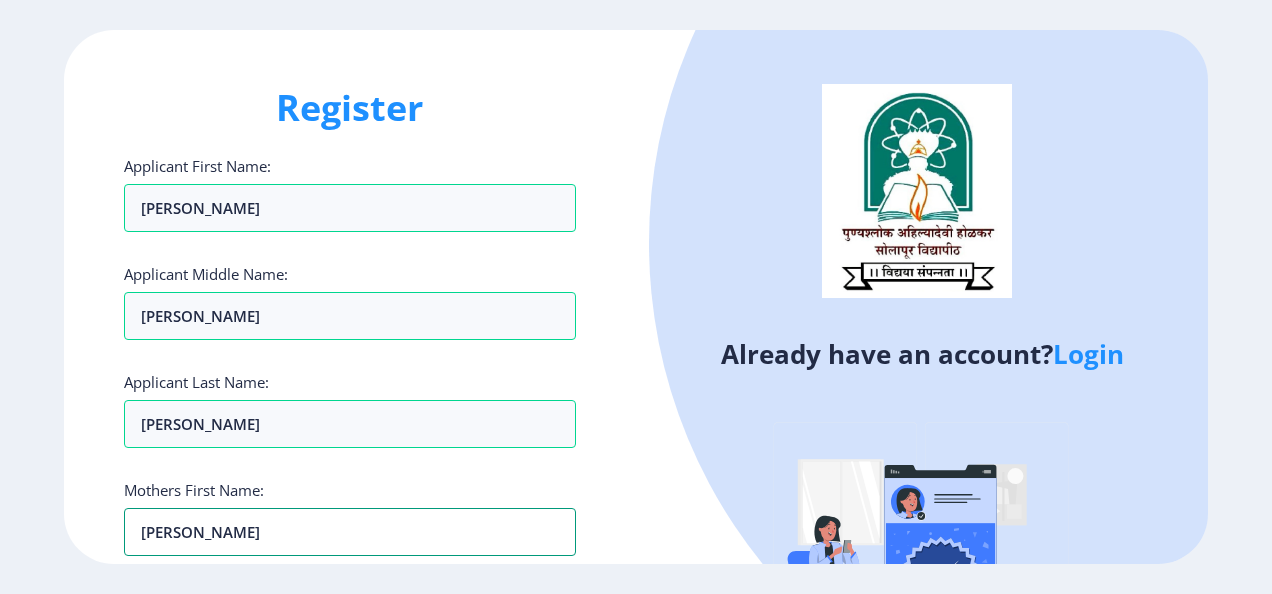 type on "[PERSON_NAME]" 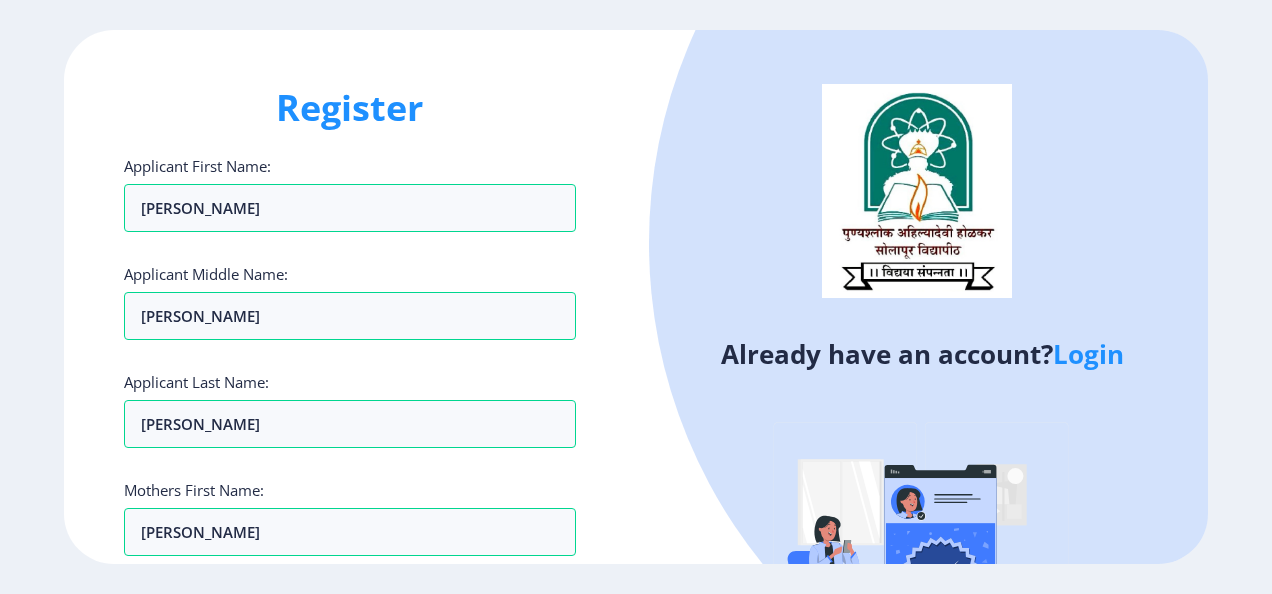 click on "Register Applicant First Name: rutuja Applicant Middle Name: dattatray Applicant Last Name: sartape Mothers First Name: vaishali Applicant Full Name : (As on marksheet) Aadhar Number :  Gender: Select Gender Male Female Other  Country Code and Mobile number  *  +91 India (भारत) +91 Afghanistan (‫افغانستان‬‎) +93 Albania (Shqipëri) +355 Algeria (‫الجزائر‬‎) +213 American Samoa +1 Andorra +376 Angola +244 Anguilla +1 Antigua and Barbuda +1 Argentina +54 Armenia (Հայաստան) +374 Aruba +297 Australia +61 Austria (Österreich) +43 Azerbaijan (Azərbaycan) +994 Bahamas +1 Bahrain (‫البحرين‬‎) +973 Bangladesh (বাংলাদেশ) +880 Barbados +1 Belarus (Беларусь) +375 Belgium (België) +32 Belize +501 Benin (Bénin) +229 Bermuda +1 Bhutan (འབྲུག) +975 Bolivia +591 Bosnia and Herzegovina (Босна и Херцеговина) +387 Botswana +267 Brazil (Brasil) +55 British Indian Ocean Territory +246 British Virgin Islands +1 Brunei +1" 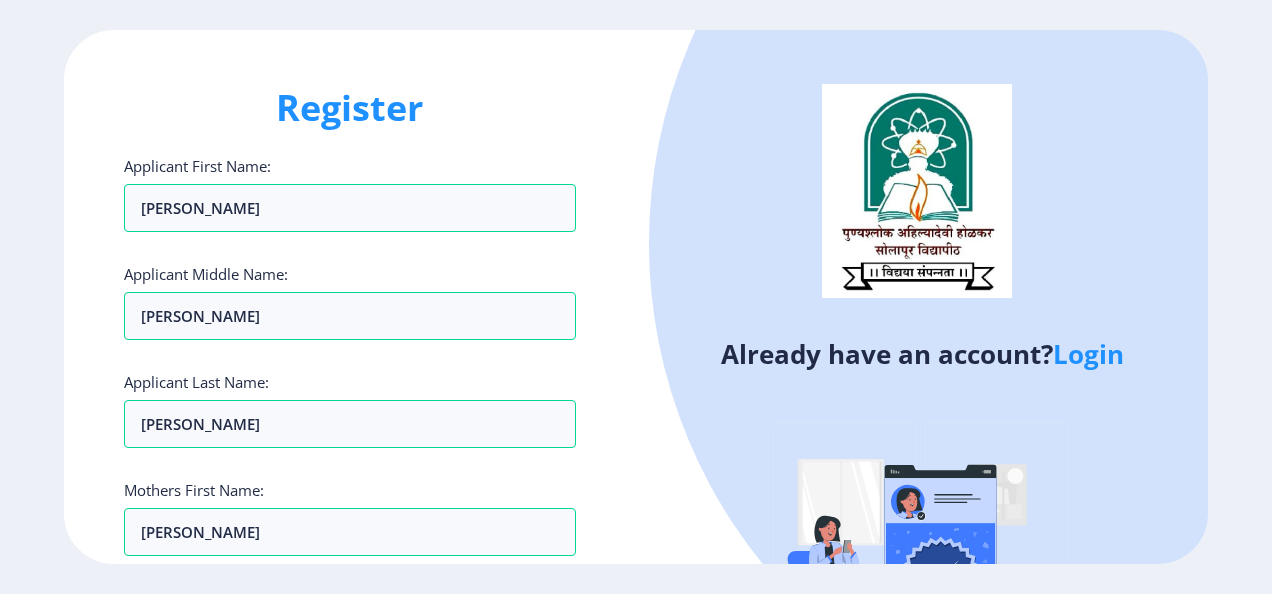 drag, startPoint x: 1268, startPoint y: 582, endPoint x: 1152, endPoint y: 562, distance: 117.71151 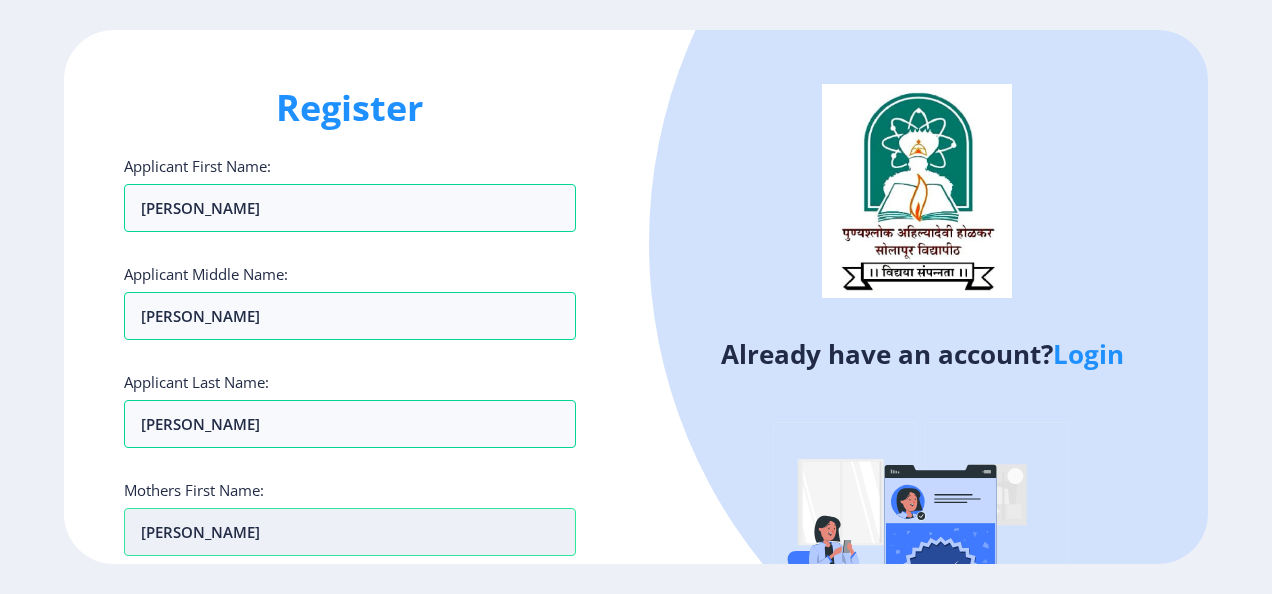 click on "[PERSON_NAME]" at bounding box center (350, 532) 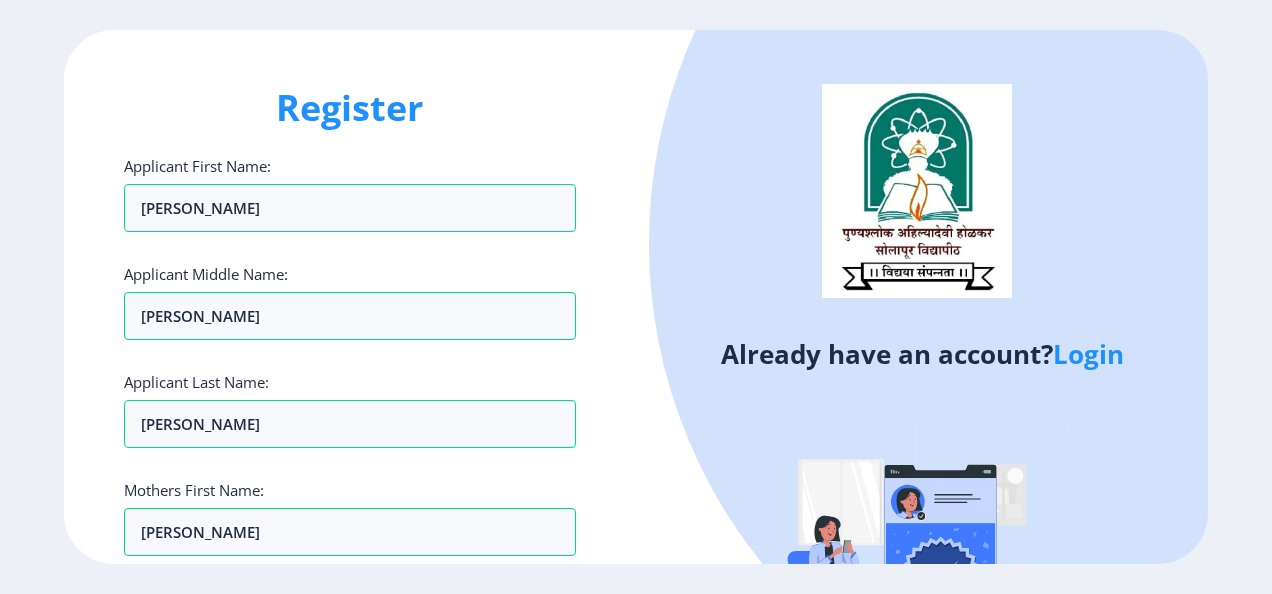 click on "Register Applicant First Name: rutuja Applicant Middle Name: dattatray Applicant Last Name: sartape Mothers First Name: vaishali Applicant Full Name : (As on marksheet) Aadhar Number :  Gender: Select Gender Male Female Other  Country Code and Mobile number  *  +91 India (भारत) +91 Afghanistan (‫افغانستان‬‎) +93 Albania (Shqipëri) +355 Algeria (‫الجزائر‬‎) +213 American Samoa +1 Andorra +376 Angola +244 Anguilla +1 Antigua and Barbuda +1 Argentina +54 Armenia (Հայաստան) +374 Aruba +297 Australia +61 Austria (Österreich) +43 Azerbaijan (Azərbaycan) +994 Bahamas +1 Bahrain (‫البحرين‬‎) +973 Bangladesh (বাংলাদেশ) +880 Barbados +1 Belarus (Беларусь) +375 Belgium (België) +32 Belize +501 Benin (Bénin) +229 Bermuda +1 Bhutan (འབྲུག) +975 Bolivia +591 Bosnia and Herzegovina (Босна и Херцеговина) +387 Botswana +267 Brazil (Brasil) +55 British Indian Ocean Territory +246 British Virgin Islands +1 Brunei +1" 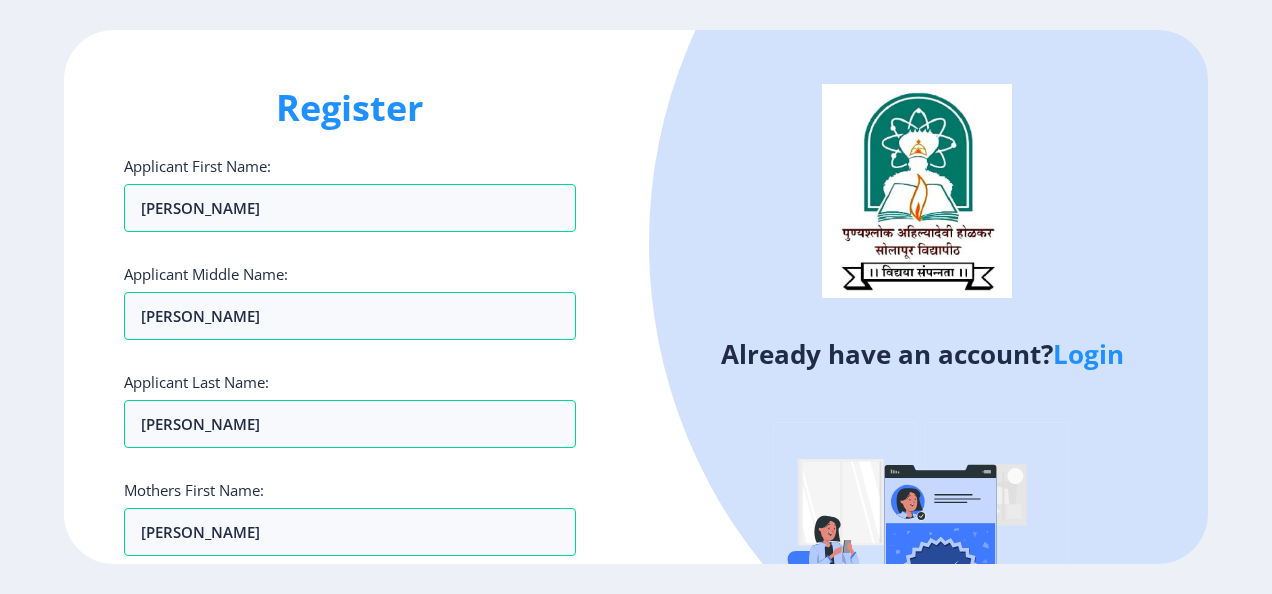 drag, startPoint x: 585, startPoint y: 564, endPoint x: 402, endPoint y: 560, distance: 183.04372 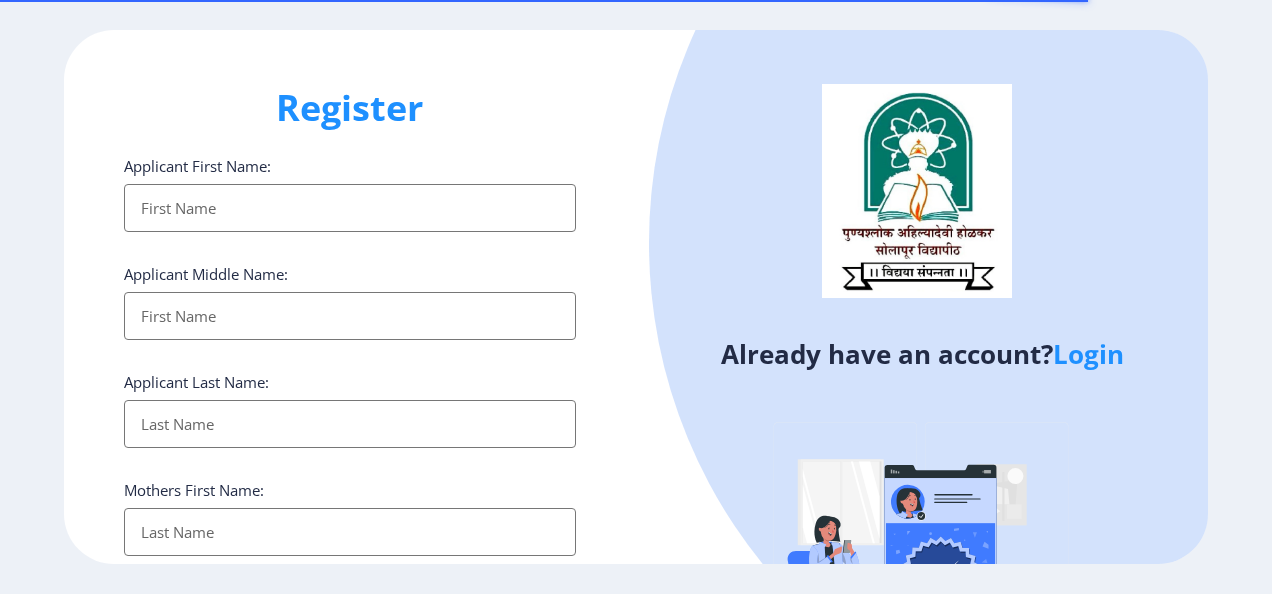 select 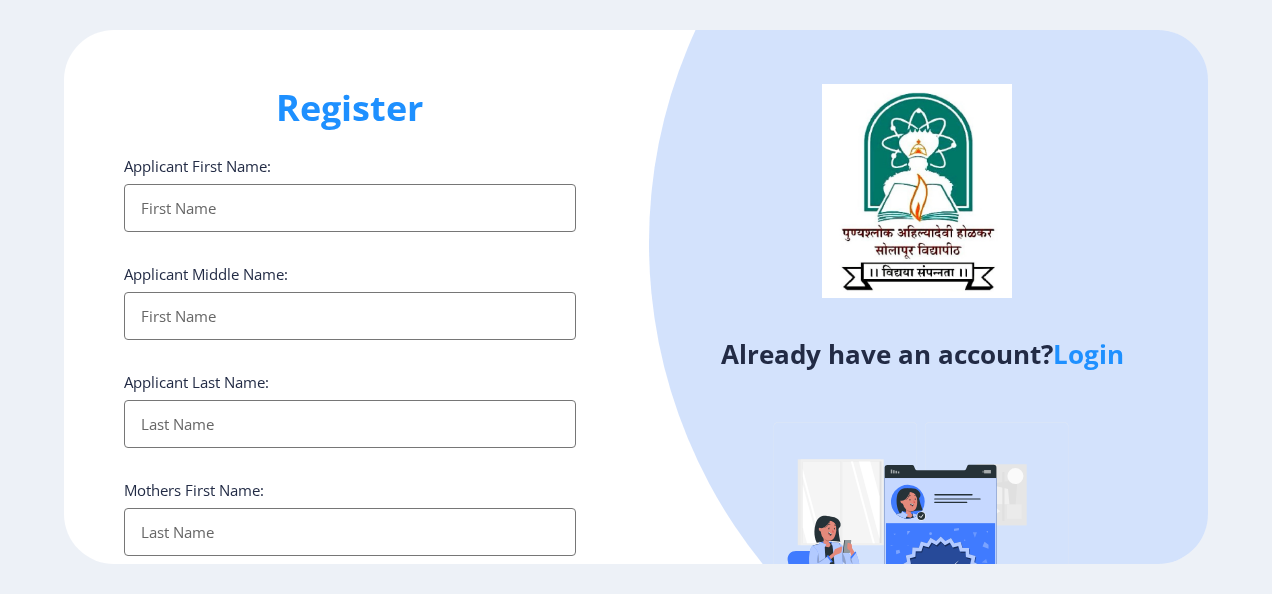 click on "Register Applicant First Name: Applicant Middle Name: Applicant Last Name: Mothers First Name: Applicant Full Name : (As on marksheet) Aadhar Number :  Gender: Select Gender [DEMOGRAPHIC_DATA] [DEMOGRAPHIC_DATA] Other  Country Code and Mobile number  *  +91 [GEOGRAPHIC_DATA] ([GEOGRAPHIC_DATA]) +91 [GEOGRAPHIC_DATA] (‫[GEOGRAPHIC_DATA]‬‎) +93 [GEOGRAPHIC_DATA] ([GEOGRAPHIC_DATA]) +355 [GEOGRAPHIC_DATA] (‫[GEOGRAPHIC_DATA]‬‎) +213 [US_STATE] +1 [GEOGRAPHIC_DATA] +376 [GEOGRAPHIC_DATA] +244 [GEOGRAPHIC_DATA] +1 [GEOGRAPHIC_DATA] +1 [GEOGRAPHIC_DATA] +54 [GEOGRAPHIC_DATA] ([GEOGRAPHIC_DATA]) +374 [GEOGRAPHIC_DATA] +297 [GEOGRAPHIC_DATA] +61 [GEOGRAPHIC_DATA] ([GEOGRAPHIC_DATA]) +43 [GEOGRAPHIC_DATA] ([GEOGRAPHIC_DATA]) +994 [GEOGRAPHIC_DATA] +1 [GEOGRAPHIC_DATA] ([GEOGRAPHIC_DATA][GEOGRAPHIC_DATA]‬‎) +973 [GEOGRAPHIC_DATA] ([GEOGRAPHIC_DATA]) +880 [GEOGRAPHIC_DATA] +1 [GEOGRAPHIC_DATA] ([GEOGRAPHIC_DATA]) +375 [GEOGRAPHIC_DATA] ([GEOGRAPHIC_DATA]) +32 [GEOGRAPHIC_DATA] +501 [GEOGRAPHIC_DATA] ([GEOGRAPHIC_DATA]) +229 [GEOGRAPHIC_DATA] +1 [GEOGRAPHIC_DATA] (འབྲུག) +975 [GEOGRAPHIC_DATA] +591 [GEOGRAPHIC_DATA] ([GEOGRAPHIC_DATA]) +387 [GEOGRAPHIC_DATA] +267 [GEOGRAPHIC_DATA] ([GEOGRAPHIC_DATA]) +55 [GEOGRAPHIC_DATA] +246 [GEOGRAPHIC_DATA] +1 [GEOGRAPHIC_DATA] +673 [GEOGRAPHIC_DATA] ([GEOGRAPHIC_DATA]) +359" 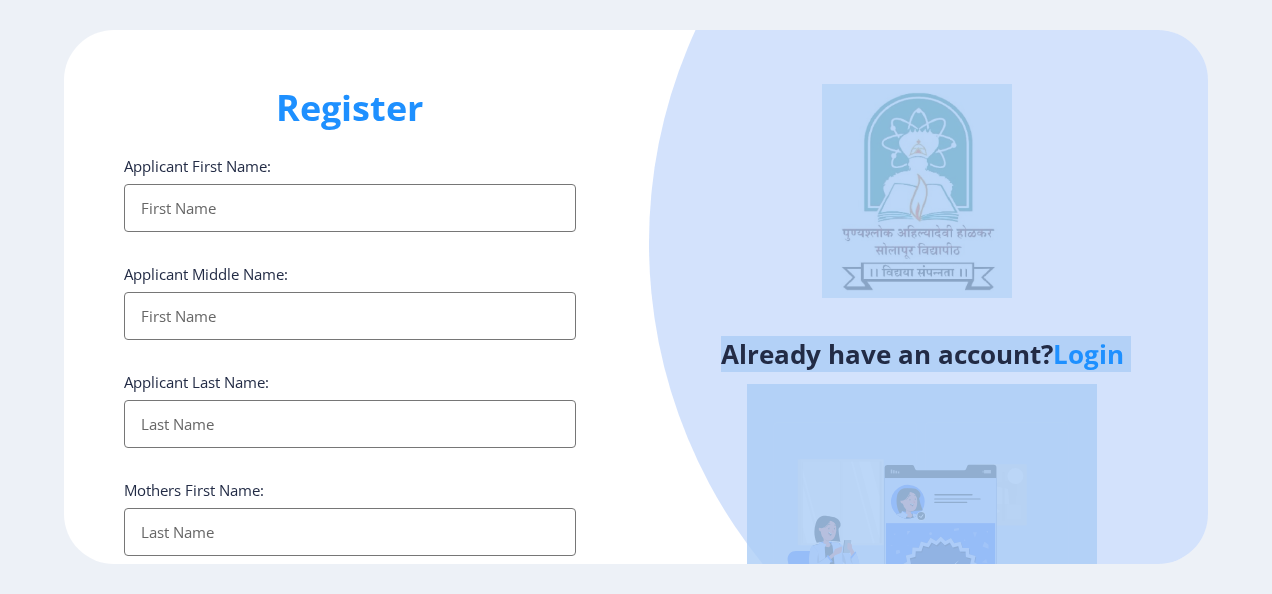 drag, startPoint x: 1253, startPoint y: 589, endPoint x: 1167, endPoint y: 547, distance: 95.707886 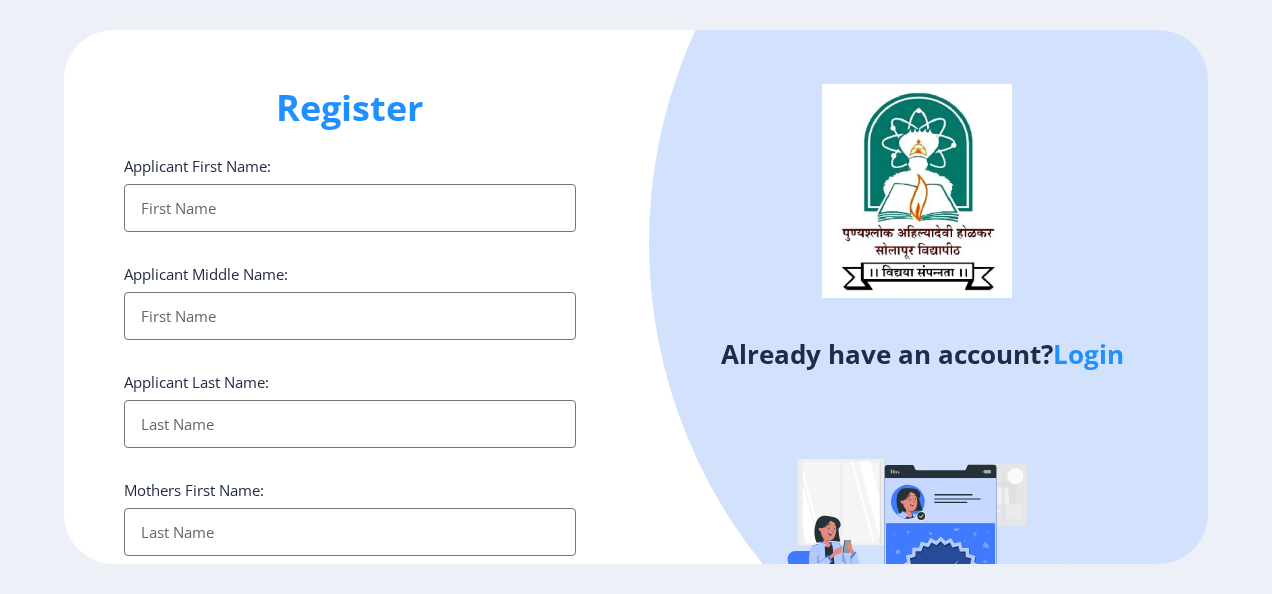 click on "Register Applicant First Name: Applicant Middle Name: Applicant Last Name: Mothers First Name: Applicant Full Name : (As on marksheet) Aadhar Number :  Gender: Select Gender [DEMOGRAPHIC_DATA] [DEMOGRAPHIC_DATA] Other  Country Code and Mobile number  *  +91 [GEOGRAPHIC_DATA] ([GEOGRAPHIC_DATA]) +91 [GEOGRAPHIC_DATA] (‫[GEOGRAPHIC_DATA]‬‎) +93 [GEOGRAPHIC_DATA] ([GEOGRAPHIC_DATA]) +355 [GEOGRAPHIC_DATA] (‫[GEOGRAPHIC_DATA]‬‎) +213 [US_STATE] +1 [GEOGRAPHIC_DATA] +376 [GEOGRAPHIC_DATA] +244 [GEOGRAPHIC_DATA] +1 [GEOGRAPHIC_DATA] +1 [GEOGRAPHIC_DATA] +54 [GEOGRAPHIC_DATA] ([GEOGRAPHIC_DATA]) +374 [GEOGRAPHIC_DATA] +297 [GEOGRAPHIC_DATA] +61 [GEOGRAPHIC_DATA] ([GEOGRAPHIC_DATA]) +43 [GEOGRAPHIC_DATA] ([GEOGRAPHIC_DATA]) +994 [GEOGRAPHIC_DATA] +1 [GEOGRAPHIC_DATA] ([GEOGRAPHIC_DATA][GEOGRAPHIC_DATA]‬‎) +973 [GEOGRAPHIC_DATA] ([GEOGRAPHIC_DATA]) +880 [GEOGRAPHIC_DATA] +1 [GEOGRAPHIC_DATA] ([GEOGRAPHIC_DATA]) +375 [GEOGRAPHIC_DATA] ([GEOGRAPHIC_DATA]) +32 [GEOGRAPHIC_DATA] +501 [GEOGRAPHIC_DATA] ([GEOGRAPHIC_DATA]) +229 [GEOGRAPHIC_DATA] +1 [GEOGRAPHIC_DATA] (འབྲུག) +975 [GEOGRAPHIC_DATA] +591 [GEOGRAPHIC_DATA] ([GEOGRAPHIC_DATA]) +387 [GEOGRAPHIC_DATA] +267 [GEOGRAPHIC_DATA] ([GEOGRAPHIC_DATA]) +55 [GEOGRAPHIC_DATA] +246 [GEOGRAPHIC_DATA] +1 [GEOGRAPHIC_DATA] +673 [GEOGRAPHIC_DATA] ([GEOGRAPHIC_DATA]) +359" 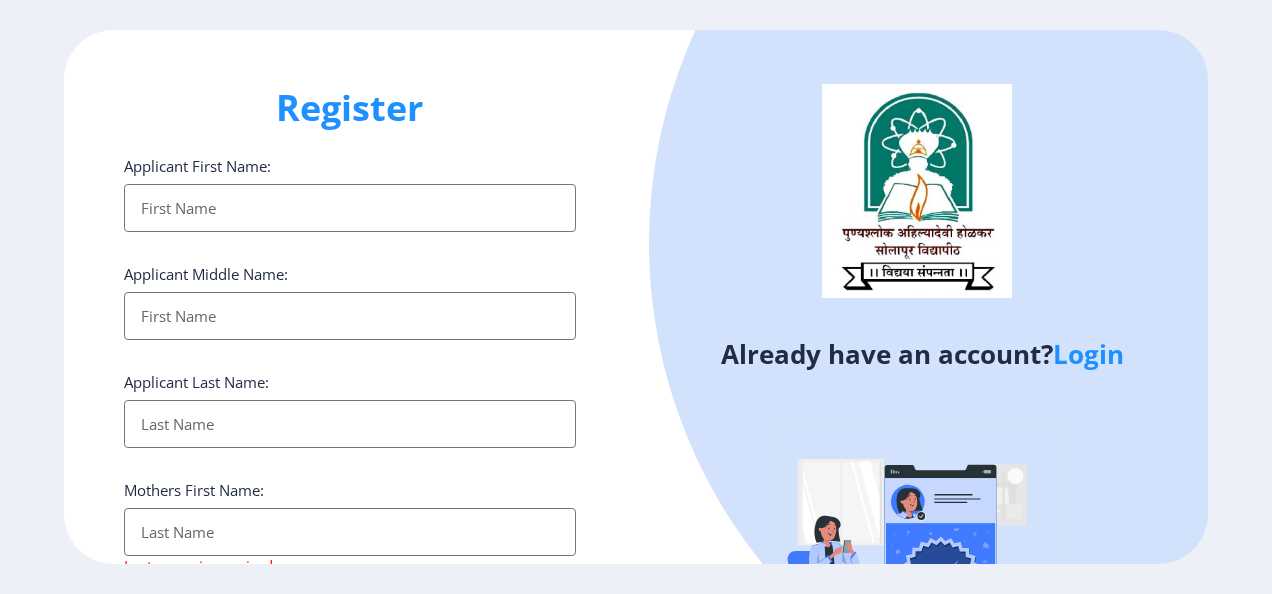 click on "Register Applicant First Name: Applicant Middle Name: Applicant Last Name: Mothers First Name: Last name is required Applicant Full Name : (As on marksheet) Aadhar Number :  Gender: Select Gender [DEMOGRAPHIC_DATA] [DEMOGRAPHIC_DATA] Other  Country Code and Mobile number  *  +91 [GEOGRAPHIC_DATA] ([GEOGRAPHIC_DATA]) +91 [GEOGRAPHIC_DATA] (‫[GEOGRAPHIC_DATA]‬‎) +93 [GEOGRAPHIC_DATA] ([GEOGRAPHIC_DATA]) +355 [GEOGRAPHIC_DATA] (‫[GEOGRAPHIC_DATA]‬‎) +213 [US_STATE] +1 [GEOGRAPHIC_DATA] +376 [GEOGRAPHIC_DATA] +244 [GEOGRAPHIC_DATA] +1 [GEOGRAPHIC_DATA] +1 [GEOGRAPHIC_DATA] +54 [GEOGRAPHIC_DATA] ([GEOGRAPHIC_DATA]) +374 [GEOGRAPHIC_DATA] +297 [GEOGRAPHIC_DATA] +61 [GEOGRAPHIC_DATA] ([GEOGRAPHIC_DATA]) +43 [GEOGRAPHIC_DATA] ([GEOGRAPHIC_DATA]) +994 [GEOGRAPHIC_DATA] +1 [GEOGRAPHIC_DATA] (‫[GEOGRAPHIC_DATA]‬‎) +973 [GEOGRAPHIC_DATA] ([GEOGRAPHIC_DATA]) +880 [GEOGRAPHIC_DATA] +1 [GEOGRAPHIC_DATA] ([GEOGRAPHIC_DATA]) +375 [GEOGRAPHIC_DATA] ([GEOGRAPHIC_DATA]) +32 [GEOGRAPHIC_DATA] +501 [GEOGRAPHIC_DATA] ([GEOGRAPHIC_DATA]) +229 [GEOGRAPHIC_DATA] +1 [GEOGRAPHIC_DATA] (འབྲུག) +975 [GEOGRAPHIC_DATA] +591 [GEOGRAPHIC_DATA] ([GEOGRAPHIC_DATA]) +387 [GEOGRAPHIC_DATA] +267 [GEOGRAPHIC_DATA] ([GEOGRAPHIC_DATA]) +55 [GEOGRAPHIC_DATA] +246 [GEOGRAPHIC_DATA] +1 [GEOGRAPHIC_DATA] +673 +359 +226" 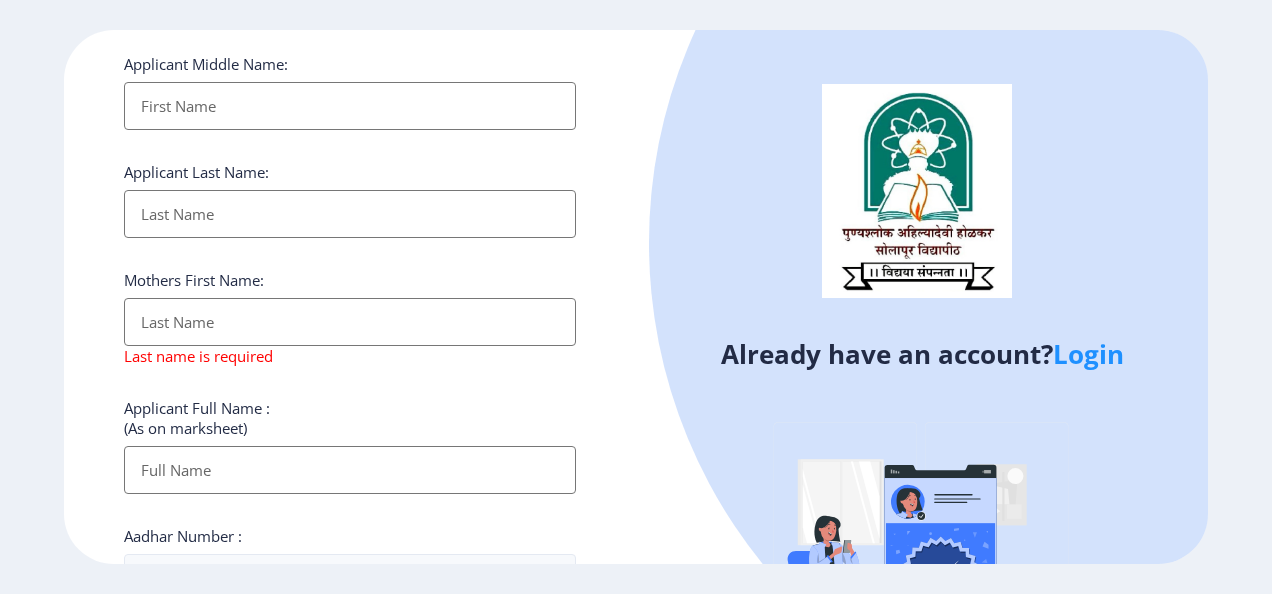 scroll, scrollTop: 240, scrollLeft: 0, axis: vertical 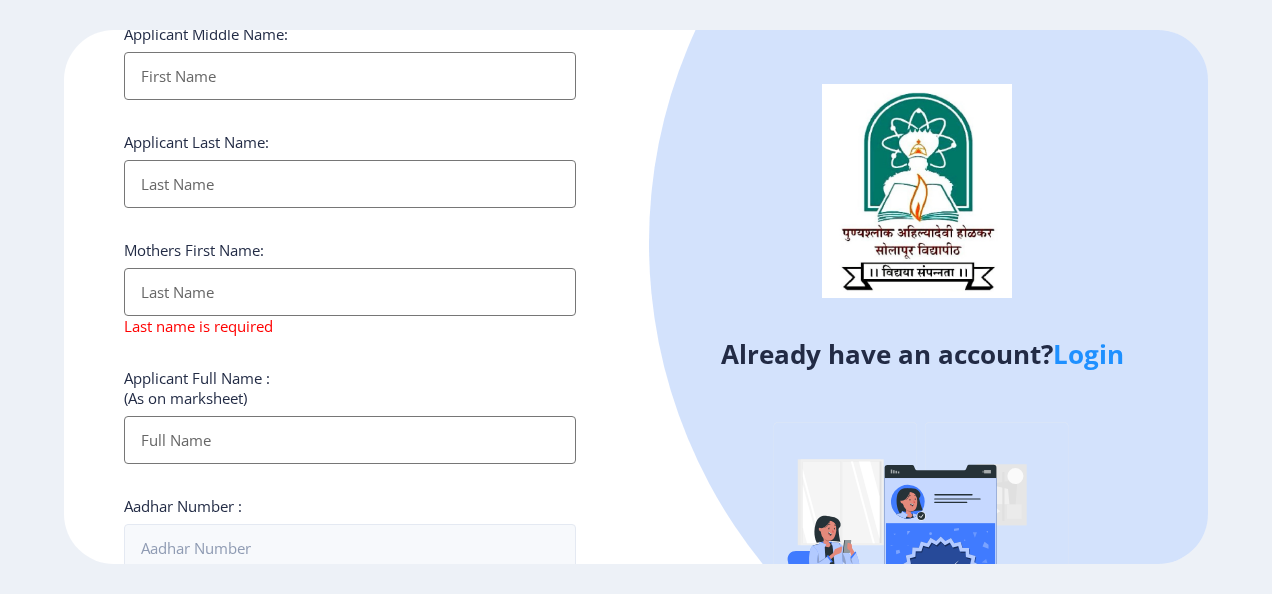 click on "Register Applicant First Name: Applicant Middle Name: Applicant Last Name: Mothers First Name: Last name is required Applicant Full Name : (As on marksheet) Aadhar Number :  Gender: Select Gender [DEMOGRAPHIC_DATA] [DEMOGRAPHIC_DATA] Other  Country Code and Mobile number  *  +91 [GEOGRAPHIC_DATA] ([GEOGRAPHIC_DATA]) +91 [GEOGRAPHIC_DATA] (‫[GEOGRAPHIC_DATA]‬‎) +93 [GEOGRAPHIC_DATA] ([GEOGRAPHIC_DATA]) +355 [GEOGRAPHIC_DATA] (‫[GEOGRAPHIC_DATA]‬‎) +213 [US_STATE] +1 [GEOGRAPHIC_DATA] +376 [GEOGRAPHIC_DATA] +244 [GEOGRAPHIC_DATA] +1 [GEOGRAPHIC_DATA] +1 [GEOGRAPHIC_DATA] +54 [GEOGRAPHIC_DATA] ([GEOGRAPHIC_DATA]) +374 [GEOGRAPHIC_DATA] +297 [GEOGRAPHIC_DATA] +61 [GEOGRAPHIC_DATA] ([GEOGRAPHIC_DATA]) +43 [GEOGRAPHIC_DATA] ([GEOGRAPHIC_DATA]) +994 [GEOGRAPHIC_DATA] +1 [GEOGRAPHIC_DATA] (‫[GEOGRAPHIC_DATA]‬‎) +973 [GEOGRAPHIC_DATA] ([GEOGRAPHIC_DATA]) +880 [GEOGRAPHIC_DATA] +1 [GEOGRAPHIC_DATA] ([GEOGRAPHIC_DATA]) +375 [GEOGRAPHIC_DATA] ([GEOGRAPHIC_DATA]) +32 [GEOGRAPHIC_DATA] +501 [GEOGRAPHIC_DATA] ([GEOGRAPHIC_DATA]) +229 [GEOGRAPHIC_DATA] +1 [GEOGRAPHIC_DATA] (འབྲུག) +975 [GEOGRAPHIC_DATA] +591 [GEOGRAPHIC_DATA] ([GEOGRAPHIC_DATA]) +387 [GEOGRAPHIC_DATA] +267 [GEOGRAPHIC_DATA] ([GEOGRAPHIC_DATA]) +55 [GEOGRAPHIC_DATA] +246 [GEOGRAPHIC_DATA] +1 [GEOGRAPHIC_DATA] +673 +359 +226" 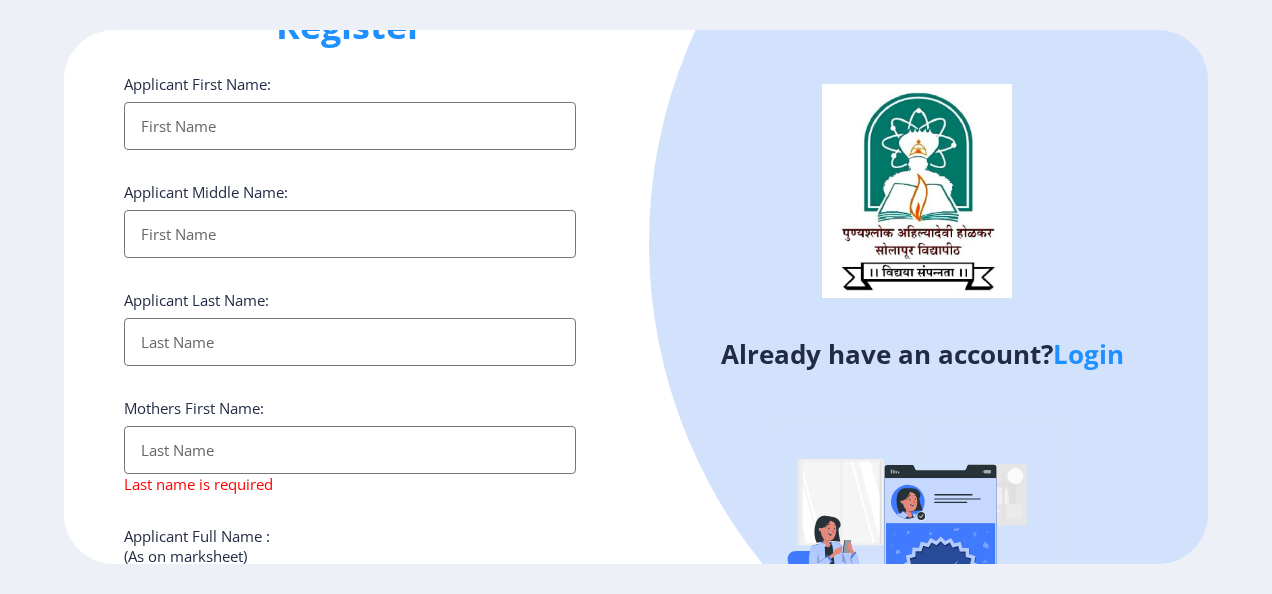 scroll, scrollTop: 40, scrollLeft: 0, axis: vertical 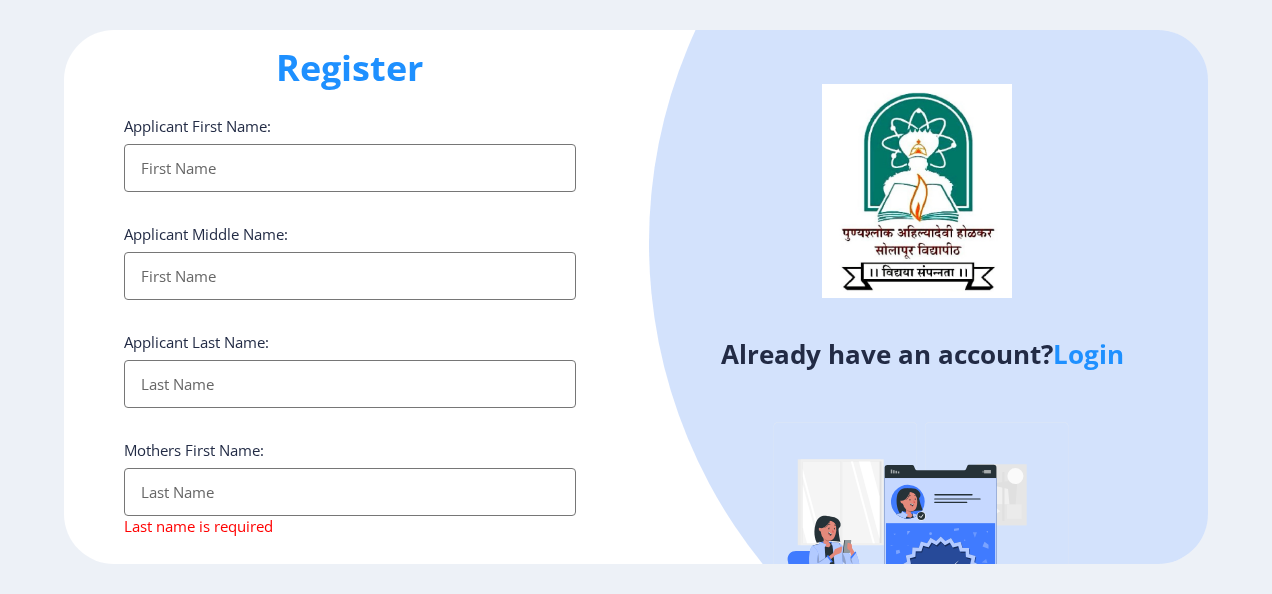 click on "Applicant First Name:" at bounding box center (350, 168) 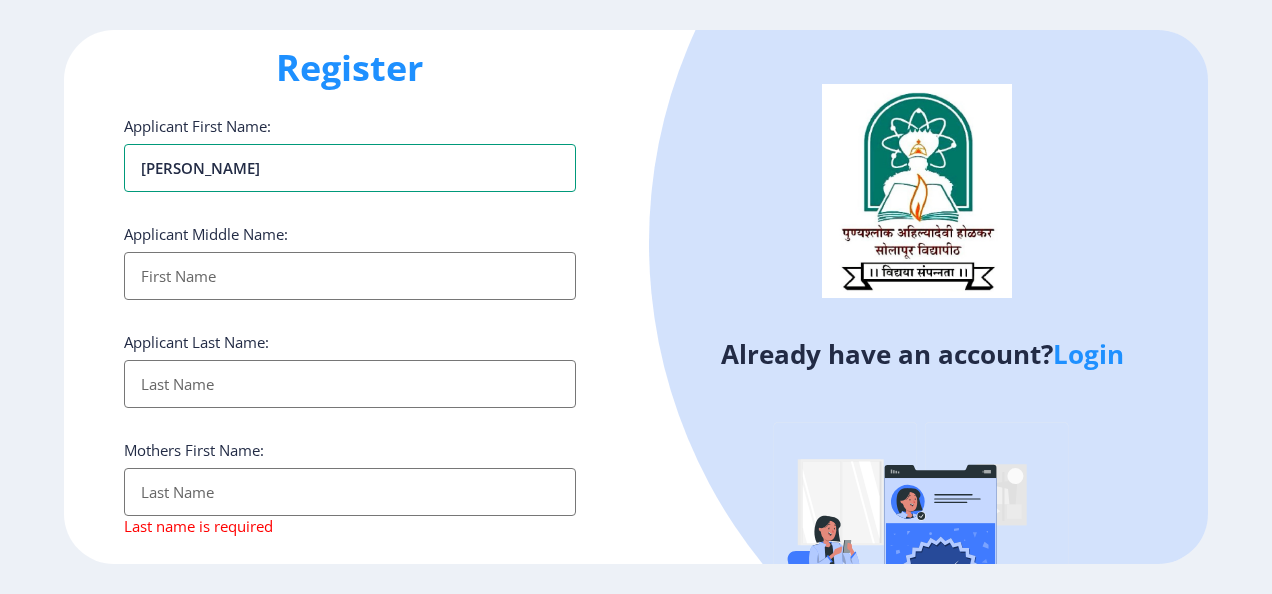 type on "[PERSON_NAME]" 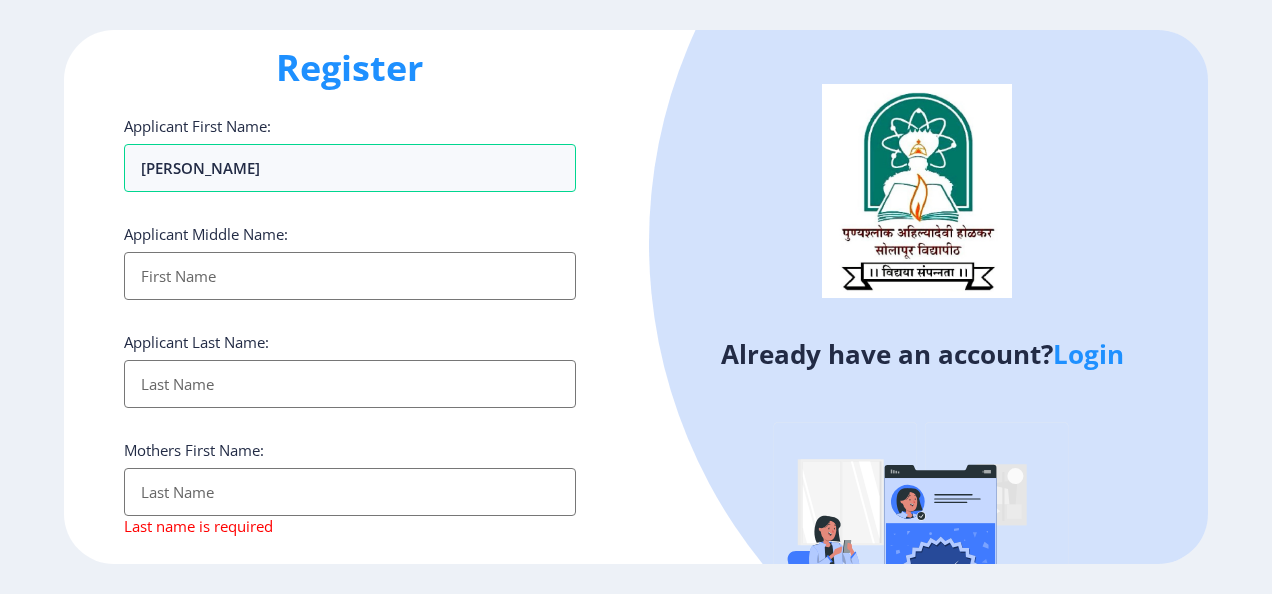 click on "Applicant First Name:" at bounding box center [350, 276] 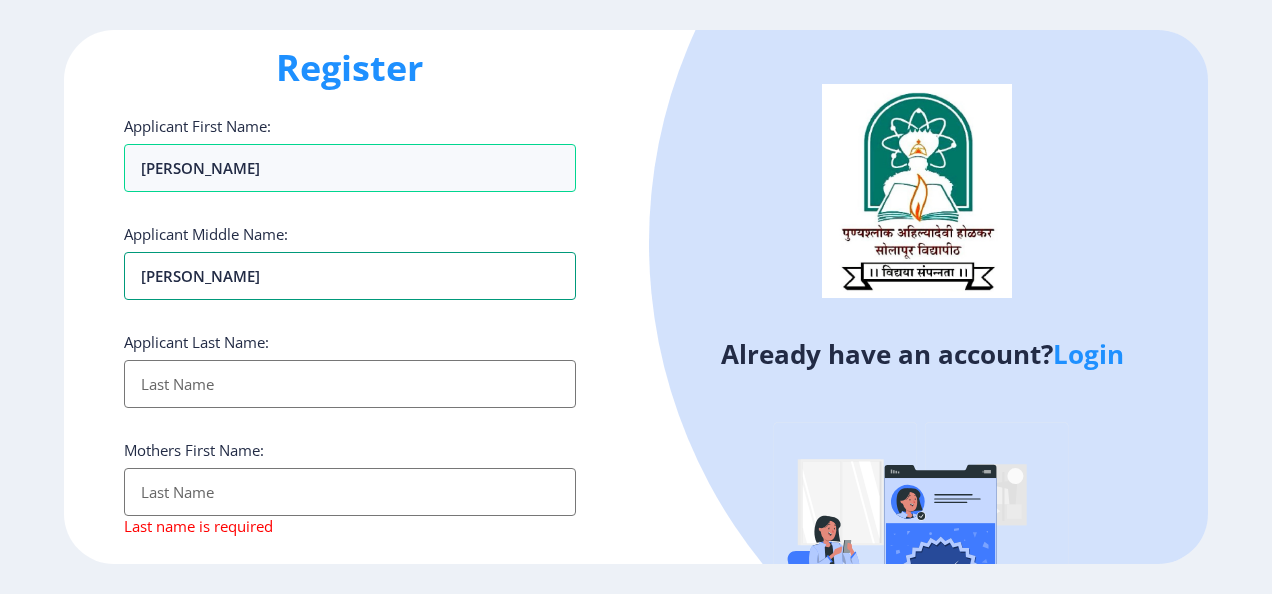 type on "[PERSON_NAME]" 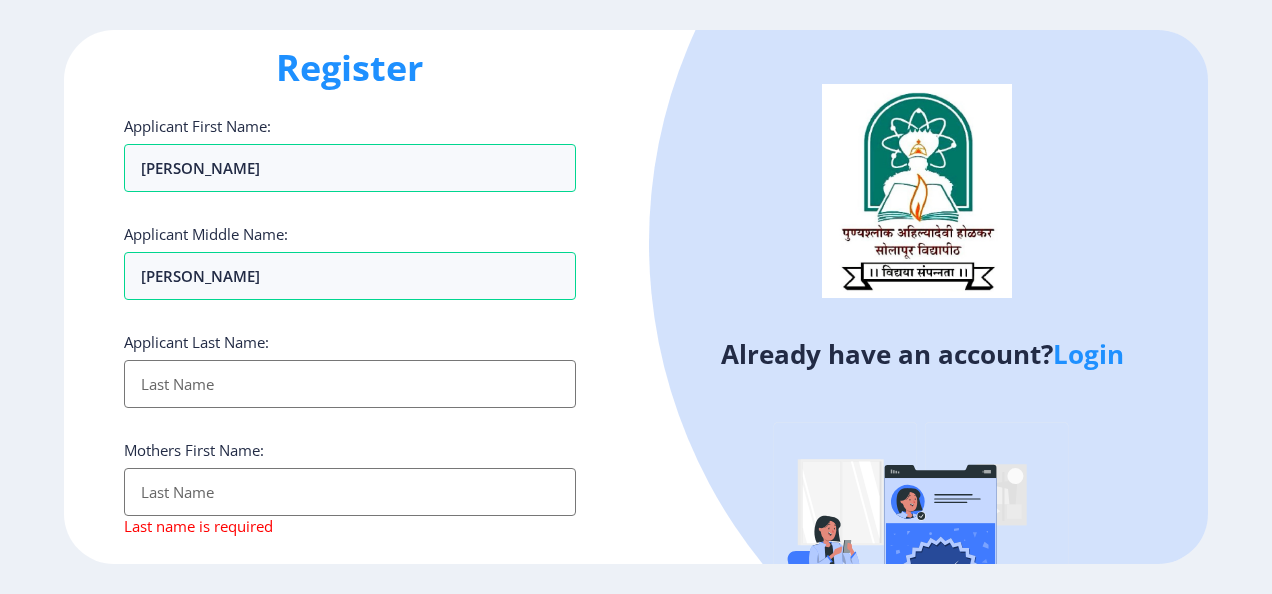 click on "Applicant First Name:" at bounding box center [350, 384] 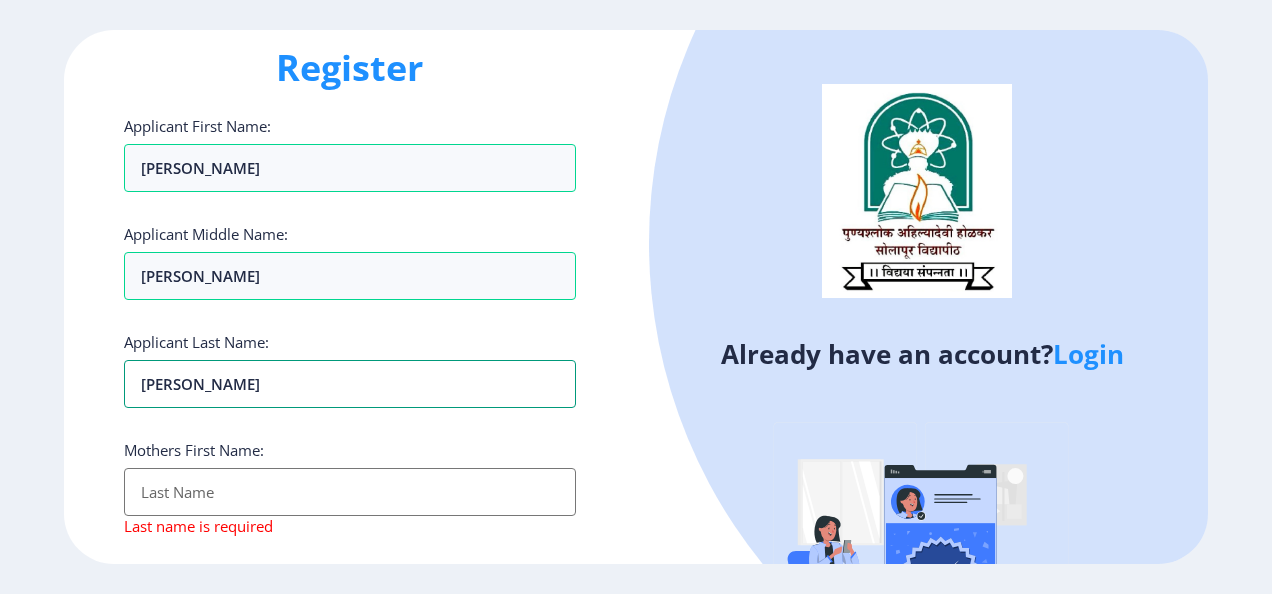 type on "[PERSON_NAME]" 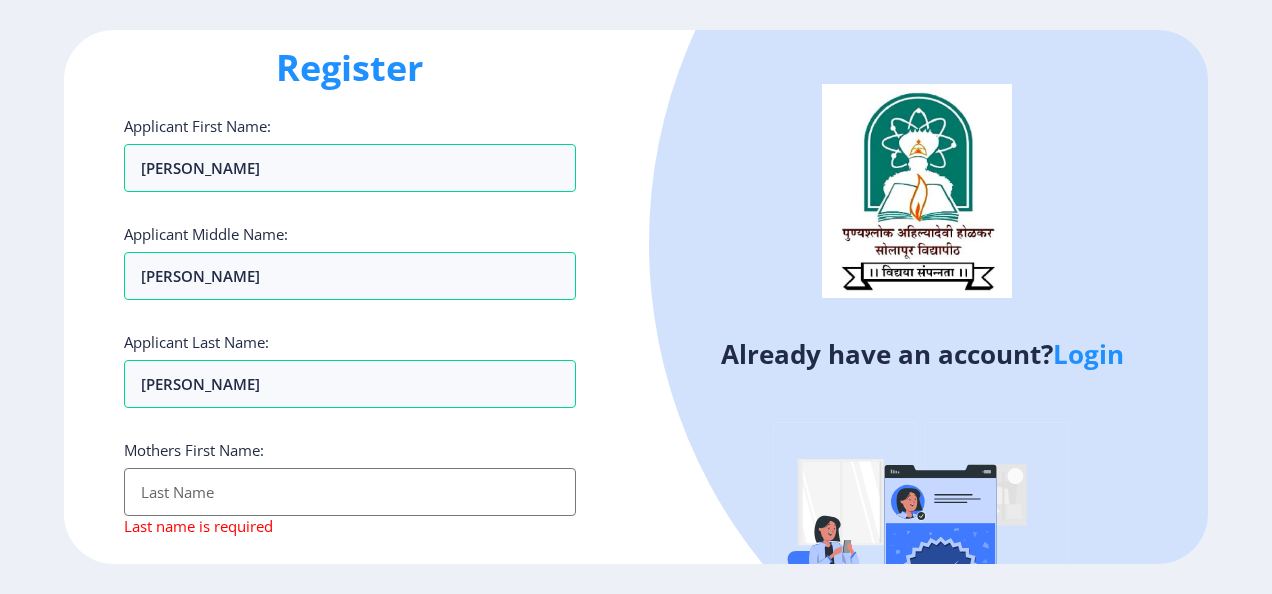 click on "Applicant First Name:" at bounding box center (350, 492) 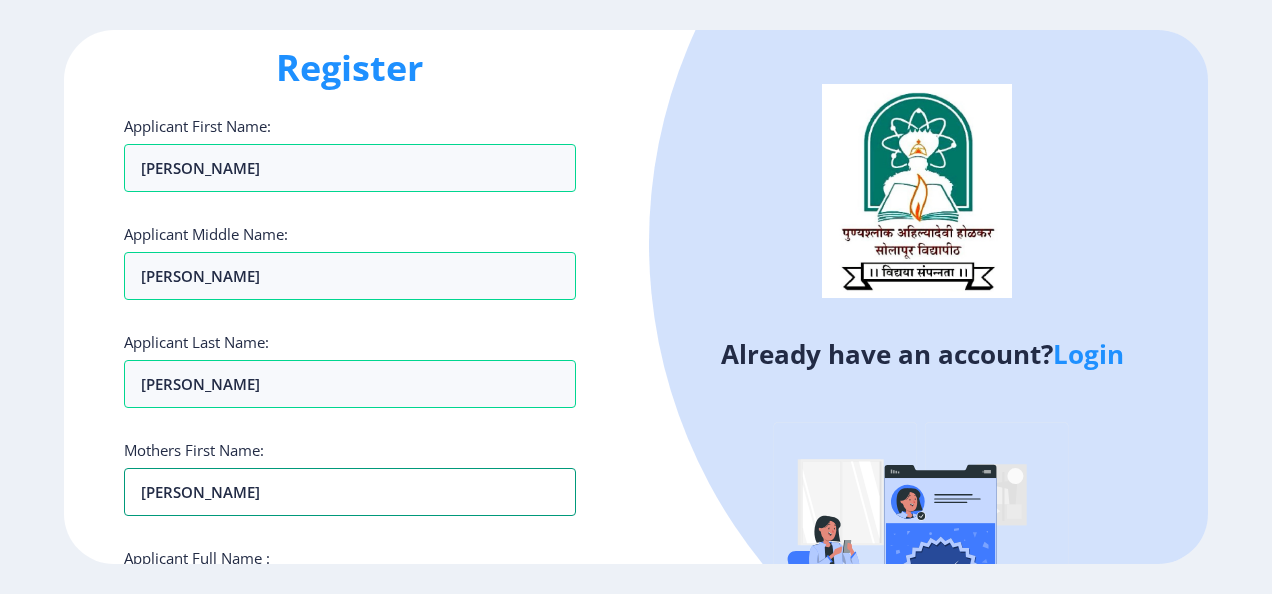 type on "[PERSON_NAME]" 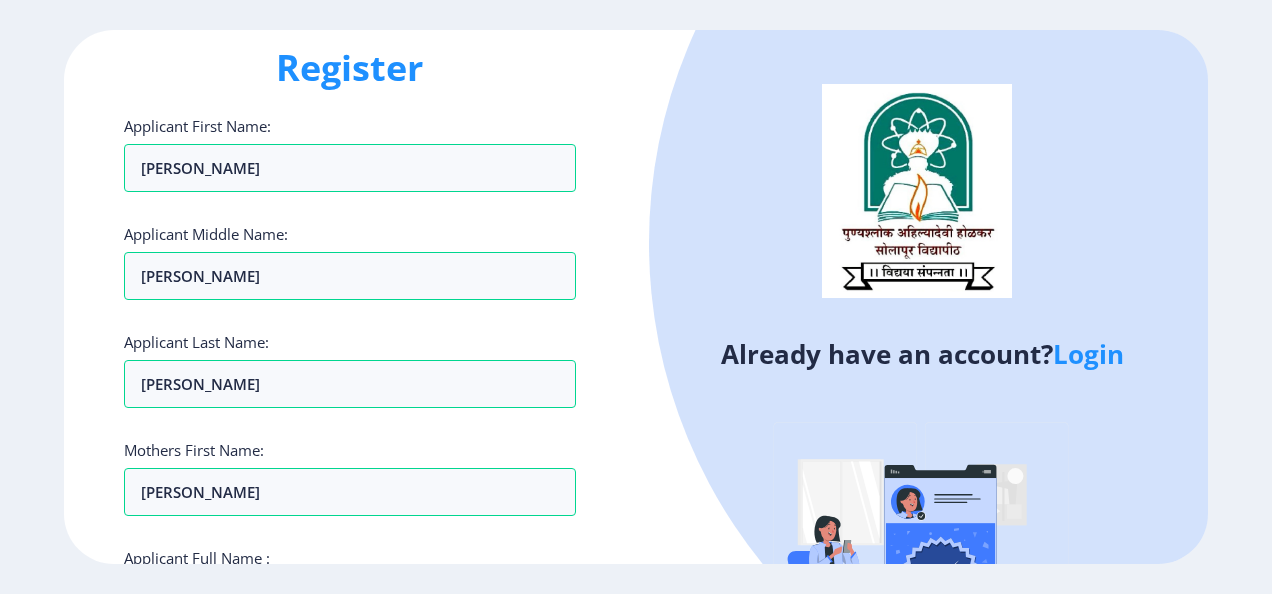 click on "Applicant First Name: [PERSON_NAME] Applicant Middle Name: [PERSON_NAME] Applicant Last Name: [PERSON_NAME] Mothers First Name: [PERSON_NAME] Applicant Full Name : (As on marksheet) Aadhar Number :  Gender: Select Gender [DEMOGRAPHIC_DATA] [DEMOGRAPHIC_DATA] Other  Country Code and Mobile number  *  +91 [GEOGRAPHIC_DATA] ([GEOGRAPHIC_DATA]) +91 [GEOGRAPHIC_DATA] (‫[GEOGRAPHIC_DATA]‬‎) +93 [GEOGRAPHIC_DATA] ([GEOGRAPHIC_DATA]) +355 [GEOGRAPHIC_DATA] (‫[GEOGRAPHIC_DATA]‬‎) +213 [US_STATE] +1 [GEOGRAPHIC_DATA] +376 [GEOGRAPHIC_DATA] +244 [GEOGRAPHIC_DATA] +1 [GEOGRAPHIC_DATA] +1 [GEOGRAPHIC_DATA] +54 [GEOGRAPHIC_DATA] ([GEOGRAPHIC_DATA]) +374 [GEOGRAPHIC_DATA] +297 [GEOGRAPHIC_DATA] +61 [GEOGRAPHIC_DATA] ([GEOGRAPHIC_DATA]) +43 [GEOGRAPHIC_DATA] ([GEOGRAPHIC_DATA]) +994 [GEOGRAPHIC_DATA] +1 [GEOGRAPHIC_DATA] ([GEOGRAPHIC_DATA][GEOGRAPHIC_DATA]‬‎) +973 [GEOGRAPHIC_DATA] ([GEOGRAPHIC_DATA]) +880 [GEOGRAPHIC_DATA] +1 [GEOGRAPHIC_DATA] ([GEOGRAPHIC_DATA]) +375 [GEOGRAPHIC_DATA] ([GEOGRAPHIC_DATA]) +32 [GEOGRAPHIC_DATA] +501 [GEOGRAPHIC_DATA] ([GEOGRAPHIC_DATA]) +229 [GEOGRAPHIC_DATA] +1 [GEOGRAPHIC_DATA] (འབྲུག) +975 [GEOGRAPHIC_DATA] +591 [GEOGRAPHIC_DATA] ([GEOGRAPHIC_DATA]) +387 [GEOGRAPHIC_DATA] +267 [GEOGRAPHIC_DATA] ([GEOGRAPHIC_DATA]) +55 [GEOGRAPHIC_DATA] +246 [GEOGRAPHIC_DATA] +1 [GEOGRAPHIC_DATA] +673 +359 +1" 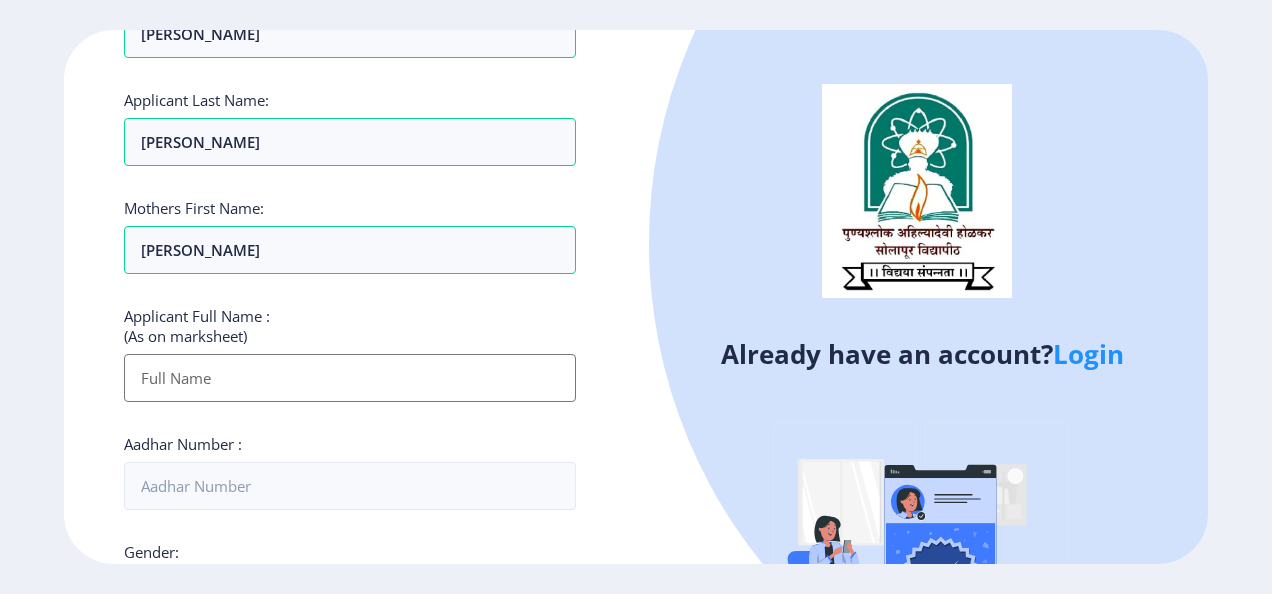 scroll, scrollTop: 320, scrollLeft: 0, axis: vertical 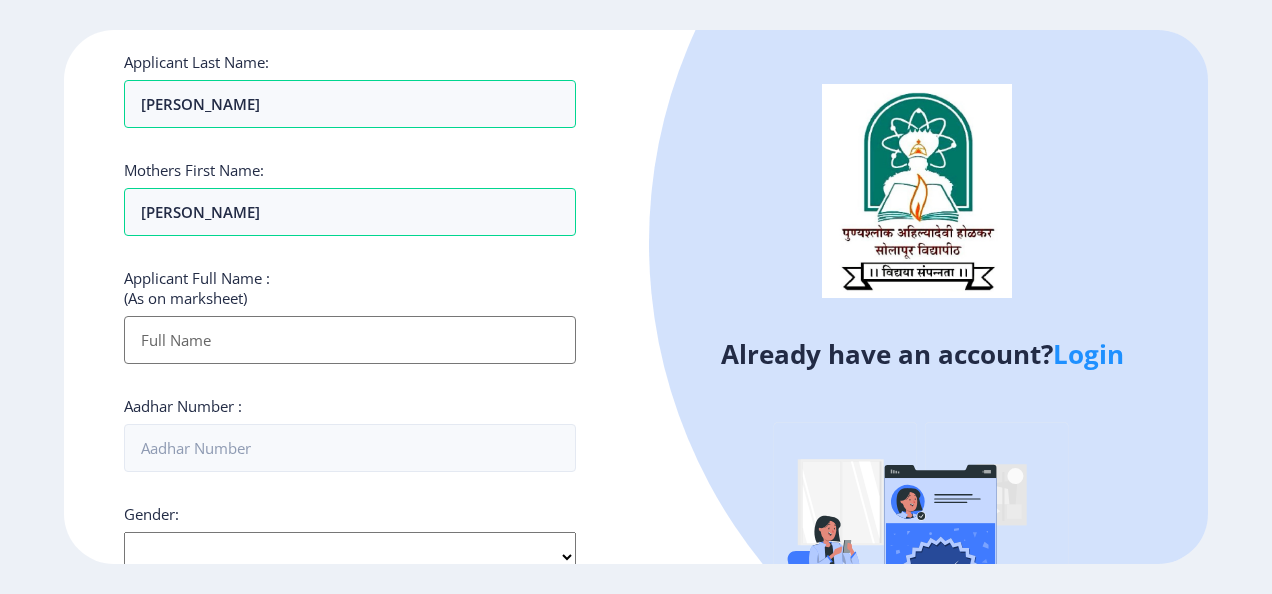 click on "Applicant First Name:" at bounding box center [350, 340] 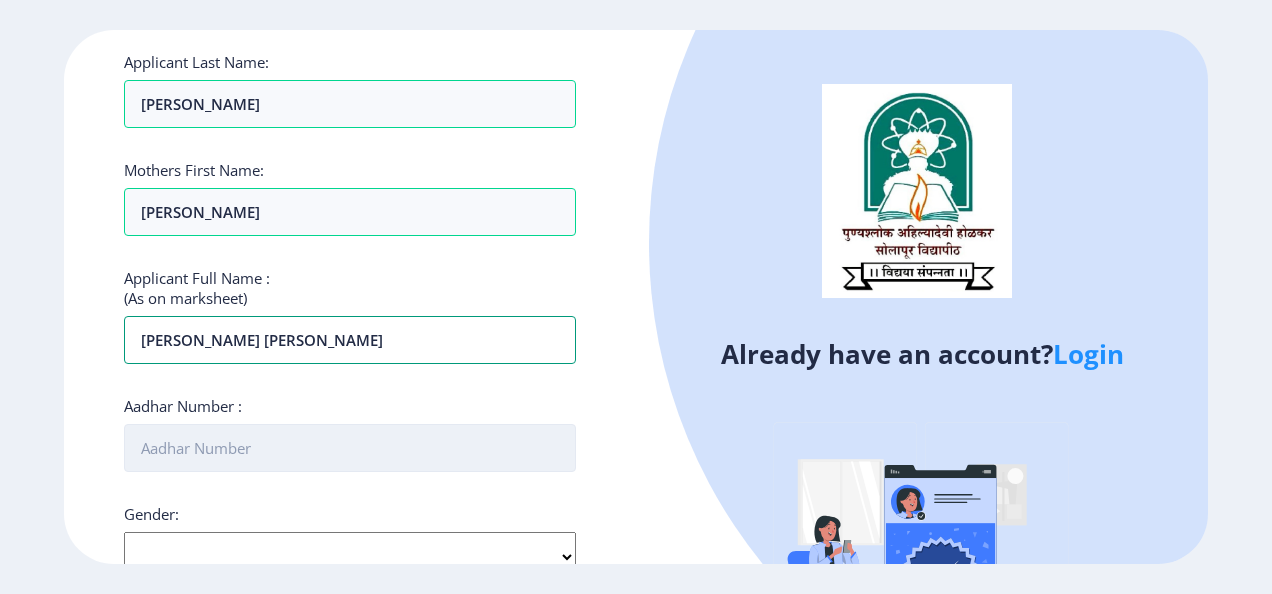 type on "[PERSON_NAME] [PERSON_NAME]" 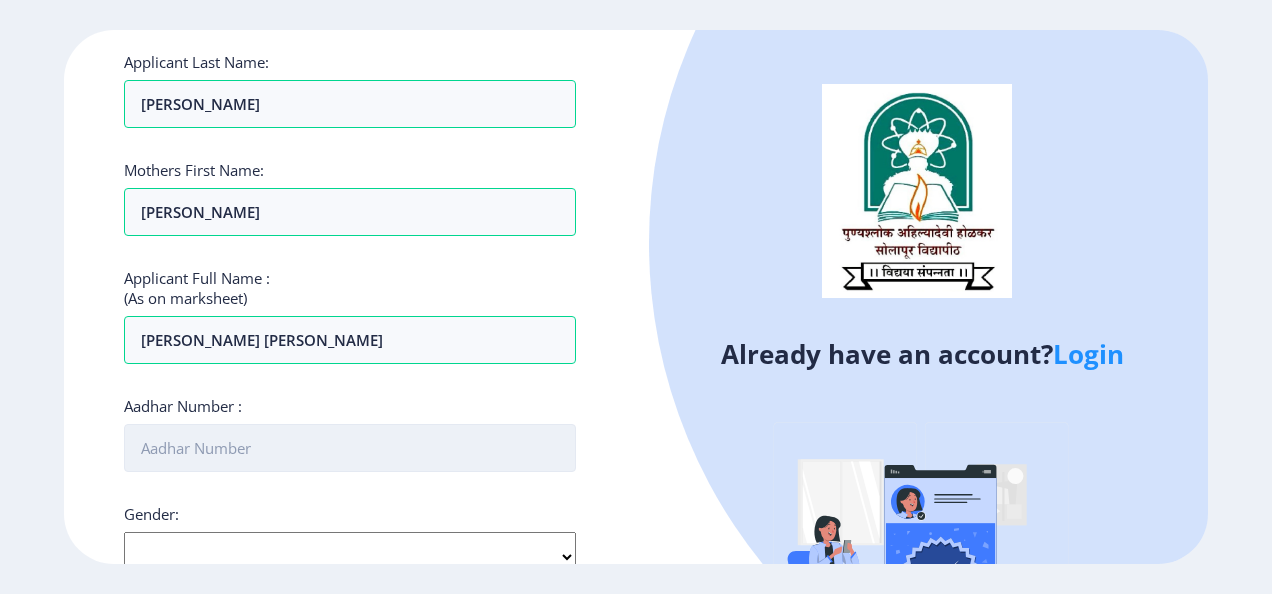 click on "Aadhar Number :" at bounding box center (350, 448) 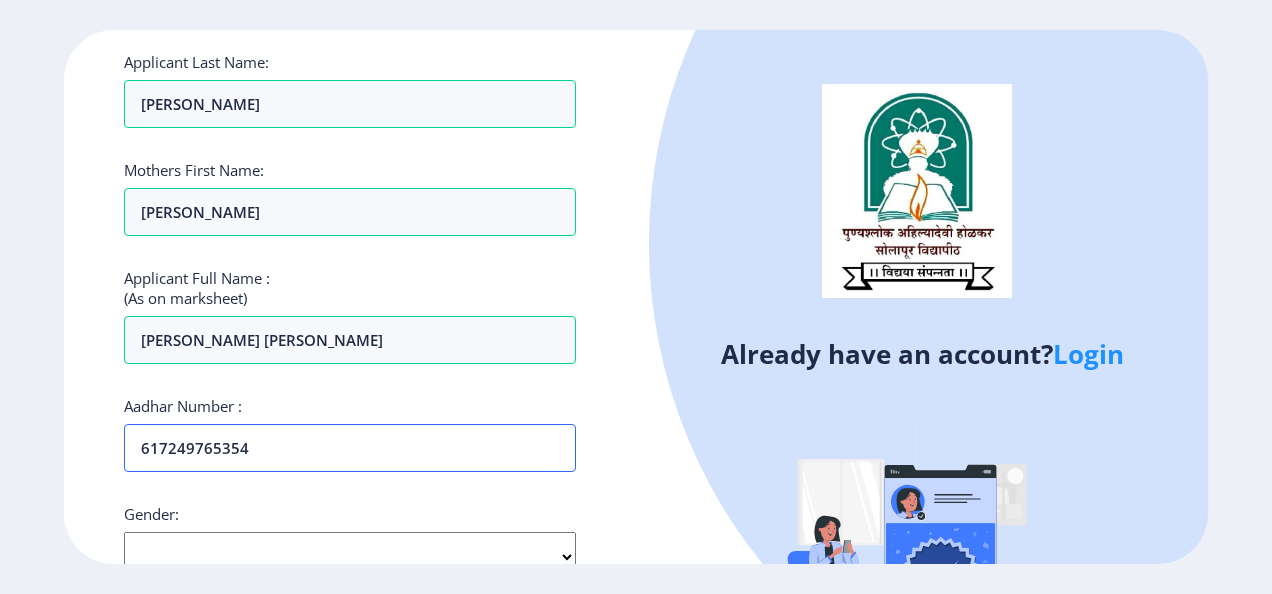 type on "617249765354" 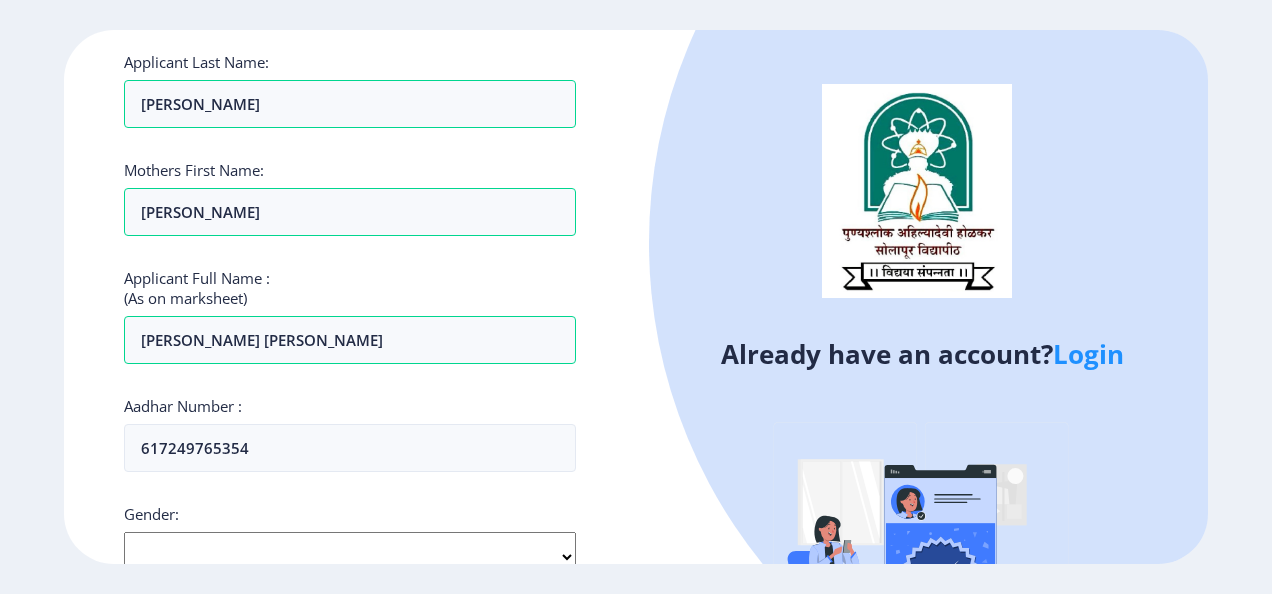 click on "Register Applicant First Name: [PERSON_NAME] Applicant Middle Name: [PERSON_NAME] Applicant Last Name: [PERSON_NAME] Mothers First Name: [PERSON_NAME] Applicant Full Name : (As on marksheet) [PERSON_NAME] [PERSON_NAME] Aadhar Number :  617249765354 Gender: Select Gender [DEMOGRAPHIC_DATA] [DEMOGRAPHIC_DATA] Other  Country Code and Mobile number  *  +91 [GEOGRAPHIC_DATA] ([GEOGRAPHIC_DATA]) +91 [GEOGRAPHIC_DATA] (‫[GEOGRAPHIC_DATA]‬‎) +93 [GEOGRAPHIC_DATA] ([GEOGRAPHIC_DATA]) +355 [GEOGRAPHIC_DATA] (‫[GEOGRAPHIC_DATA]‬‎) +213 [US_STATE] +1 [GEOGRAPHIC_DATA] +376 [GEOGRAPHIC_DATA] +244 [GEOGRAPHIC_DATA] +1 [GEOGRAPHIC_DATA] +1 [GEOGRAPHIC_DATA] +54 [GEOGRAPHIC_DATA] ([GEOGRAPHIC_DATA]) +374 [GEOGRAPHIC_DATA] +297 [GEOGRAPHIC_DATA] +61 [GEOGRAPHIC_DATA] ([GEOGRAPHIC_DATA]) +43 [GEOGRAPHIC_DATA] ([GEOGRAPHIC_DATA]) +994 [GEOGRAPHIC_DATA] +1 [GEOGRAPHIC_DATA] (‫[GEOGRAPHIC_DATA]‬‎) +973 [GEOGRAPHIC_DATA] ([GEOGRAPHIC_DATA]) +880 [GEOGRAPHIC_DATA] +1 [GEOGRAPHIC_DATA] ([GEOGRAPHIC_DATA]) +375 [GEOGRAPHIC_DATA] ([GEOGRAPHIC_DATA]) +32 [GEOGRAPHIC_DATA] +501 [GEOGRAPHIC_DATA] ([GEOGRAPHIC_DATA]) +229 [GEOGRAPHIC_DATA] +1 [GEOGRAPHIC_DATA] (འབྲུག) +975 [GEOGRAPHIC_DATA] +591 [GEOGRAPHIC_DATA] ([GEOGRAPHIC_DATA]) +387 [GEOGRAPHIC_DATA] +267 [GEOGRAPHIC_DATA] ([GEOGRAPHIC_DATA]) +55 [GEOGRAPHIC_DATA] +1" 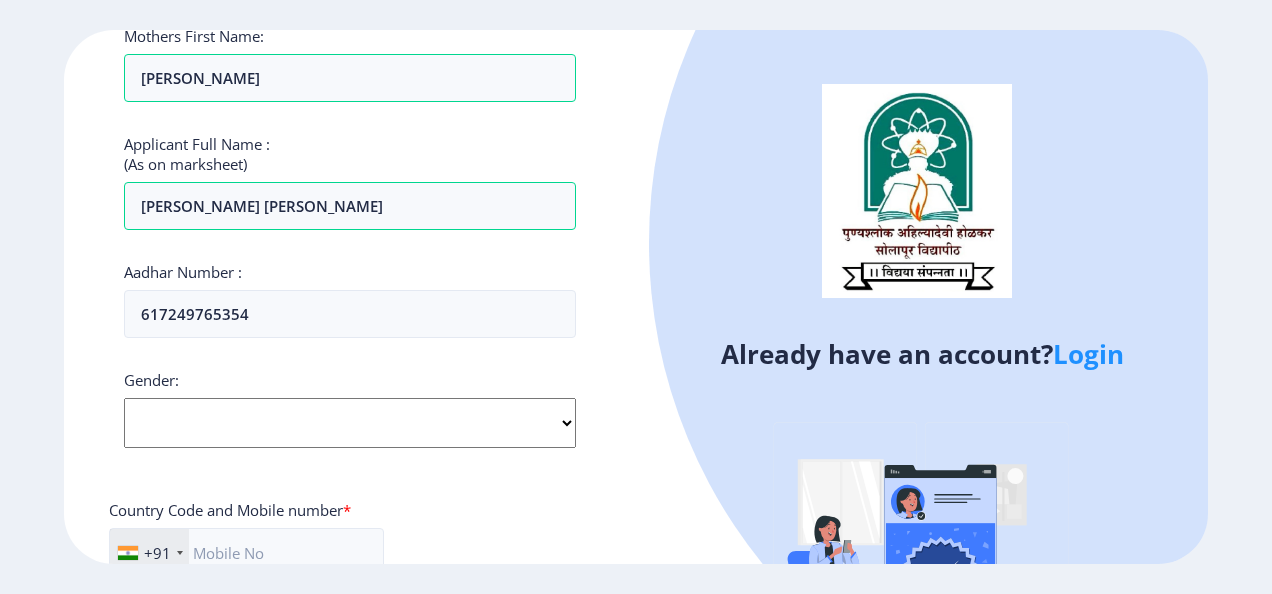 scroll, scrollTop: 480, scrollLeft: 0, axis: vertical 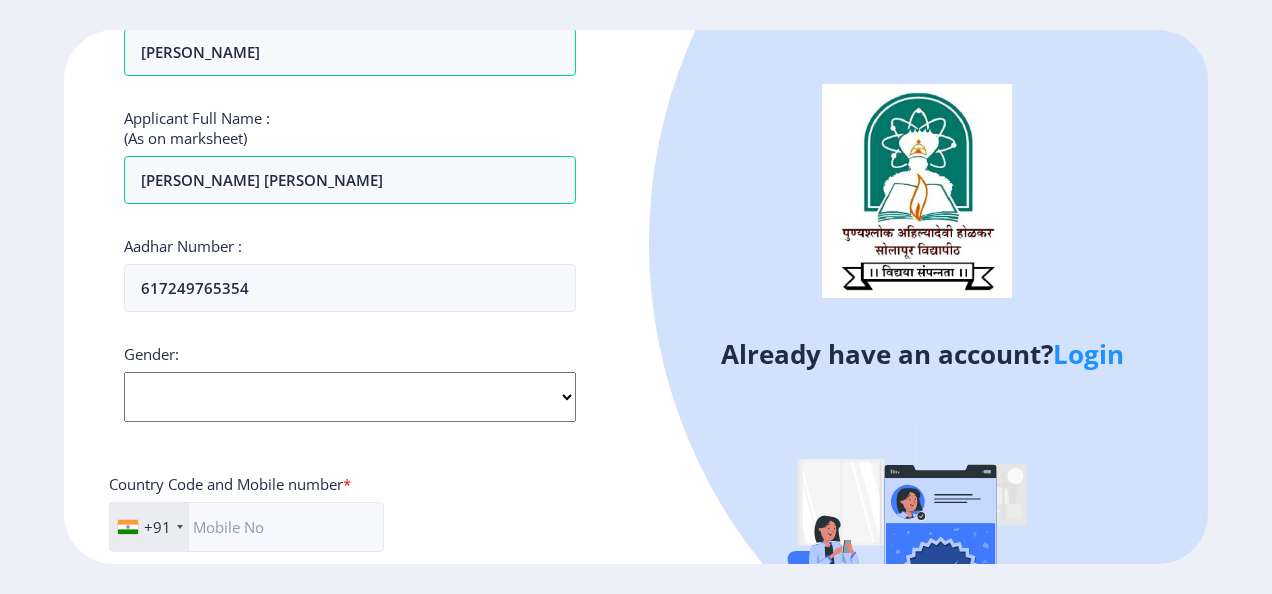 click on "Register Applicant First Name: [PERSON_NAME] Applicant Middle Name: [PERSON_NAME] Applicant Last Name: [PERSON_NAME] Mothers First Name: [PERSON_NAME] Applicant Full Name : (As on marksheet) [PERSON_NAME] [PERSON_NAME] Aadhar Number :  617249765354 Gender: Select Gender [DEMOGRAPHIC_DATA] [DEMOGRAPHIC_DATA] Other  Country Code and Mobile number  *  +91 [GEOGRAPHIC_DATA] ([GEOGRAPHIC_DATA]) +91 [GEOGRAPHIC_DATA] (‫[GEOGRAPHIC_DATA]‬‎) +93 [GEOGRAPHIC_DATA] ([GEOGRAPHIC_DATA]) +355 [GEOGRAPHIC_DATA] (‫[GEOGRAPHIC_DATA]‬‎) +213 [US_STATE] +1 [GEOGRAPHIC_DATA] +376 [GEOGRAPHIC_DATA] +244 [GEOGRAPHIC_DATA] +1 [GEOGRAPHIC_DATA] +1 [GEOGRAPHIC_DATA] +54 [GEOGRAPHIC_DATA] ([GEOGRAPHIC_DATA]) +374 [GEOGRAPHIC_DATA] +297 [GEOGRAPHIC_DATA] +61 [GEOGRAPHIC_DATA] ([GEOGRAPHIC_DATA]) +43 [GEOGRAPHIC_DATA] ([GEOGRAPHIC_DATA]) +994 [GEOGRAPHIC_DATA] +1 [GEOGRAPHIC_DATA] (‫[GEOGRAPHIC_DATA]‬‎) +973 [GEOGRAPHIC_DATA] ([GEOGRAPHIC_DATA]) +880 [GEOGRAPHIC_DATA] +1 [GEOGRAPHIC_DATA] ([GEOGRAPHIC_DATA]) +375 [GEOGRAPHIC_DATA] ([GEOGRAPHIC_DATA]) +32 [GEOGRAPHIC_DATA] +501 [GEOGRAPHIC_DATA] ([GEOGRAPHIC_DATA]) +229 [GEOGRAPHIC_DATA] +1 [GEOGRAPHIC_DATA] (འབྲུག) +975 [GEOGRAPHIC_DATA] +591 [GEOGRAPHIC_DATA] ([GEOGRAPHIC_DATA]) +387 [GEOGRAPHIC_DATA] +267 [GEOGRAPHIC_DATA] ([GEOGRAPHIC_DATA]) +55 [GEOGRAPHIC_DATA] +1" 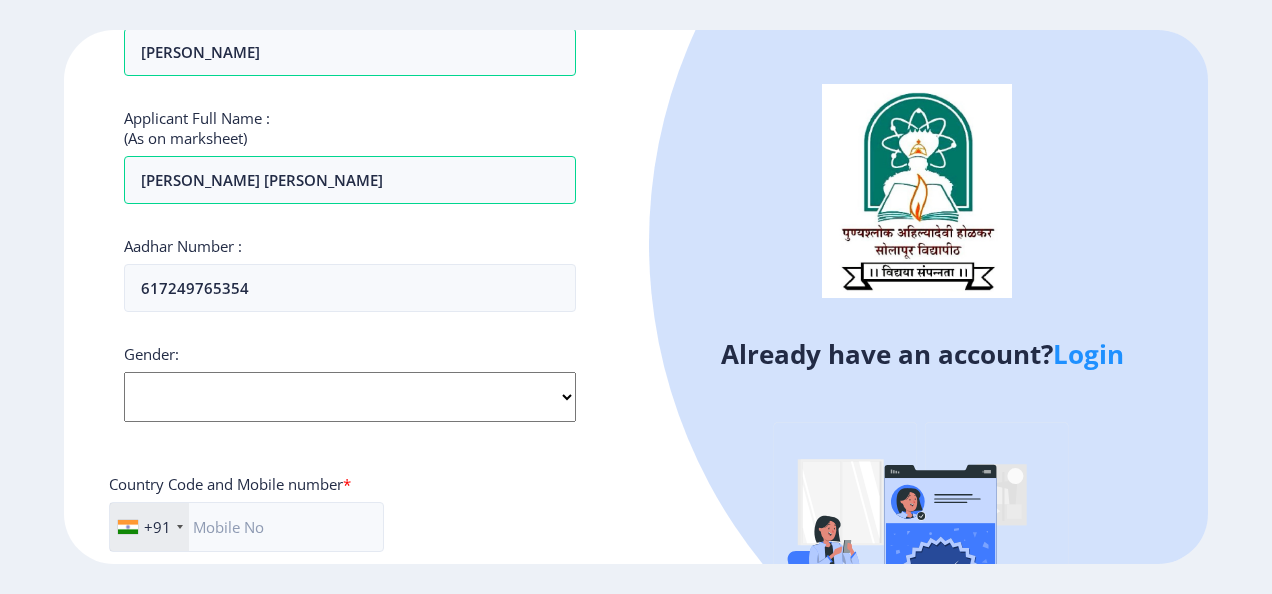 click on "Select Gender [DEMOGRAPHIC_DATA] [DEMOGRAPHIC_DATA] Other" 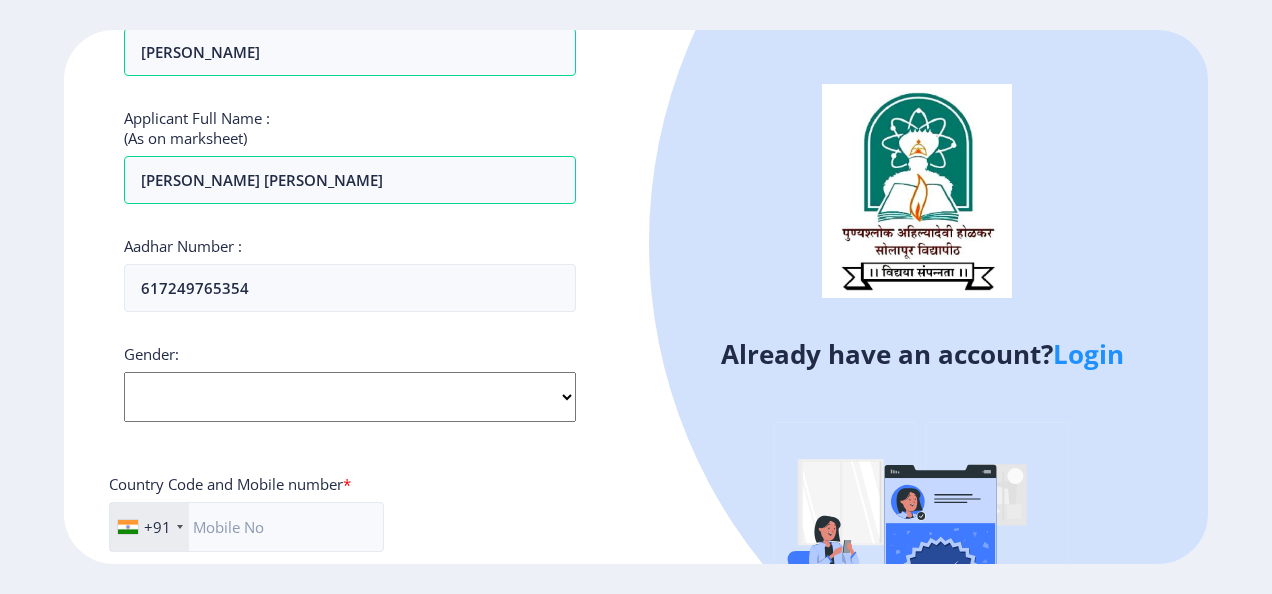 select on "[DEMOGRAPHIC_DATA]" 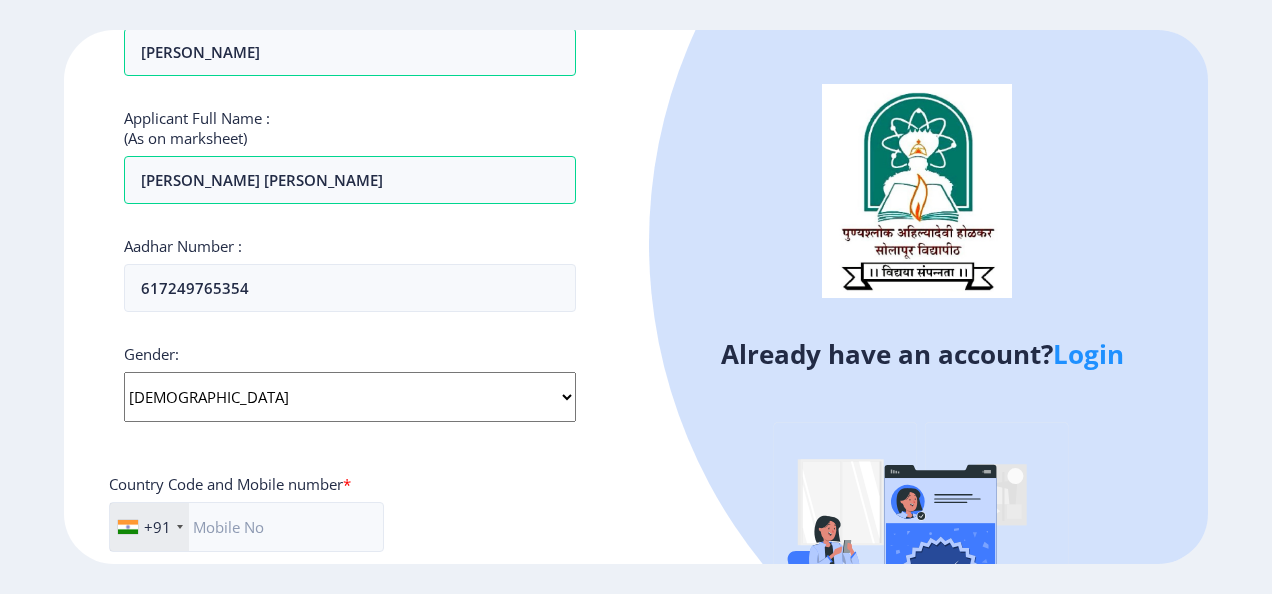 click on "Select Gender [DEMOGRAPHIC_DATA] [DEMOGRAPHIC_DATA] Other" 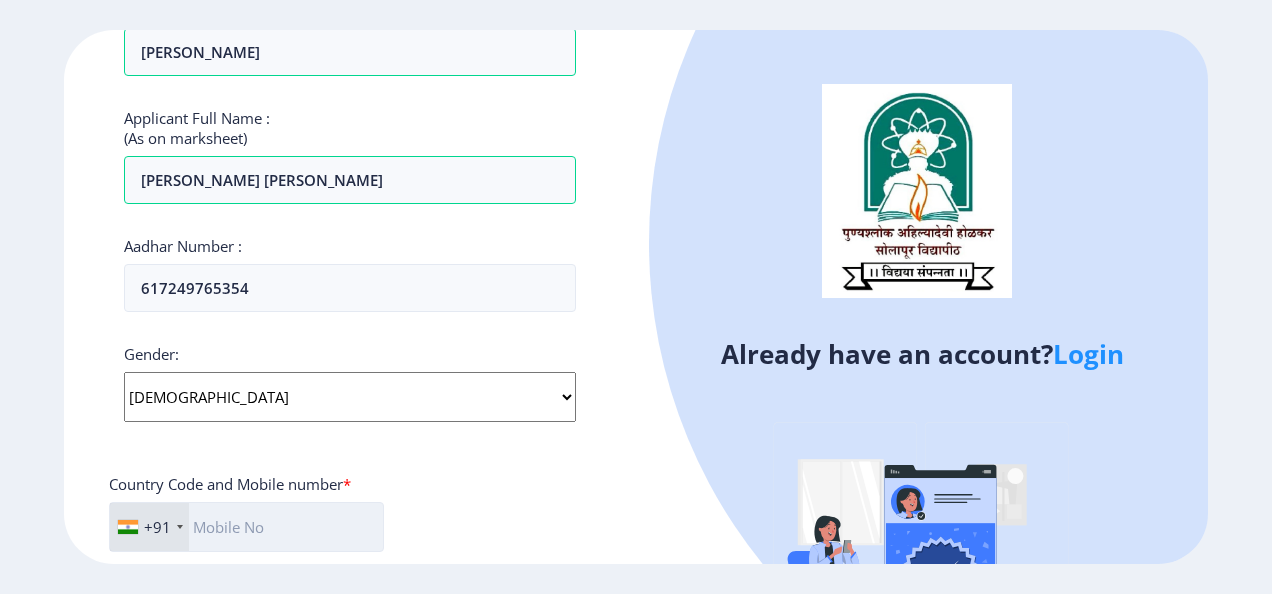click 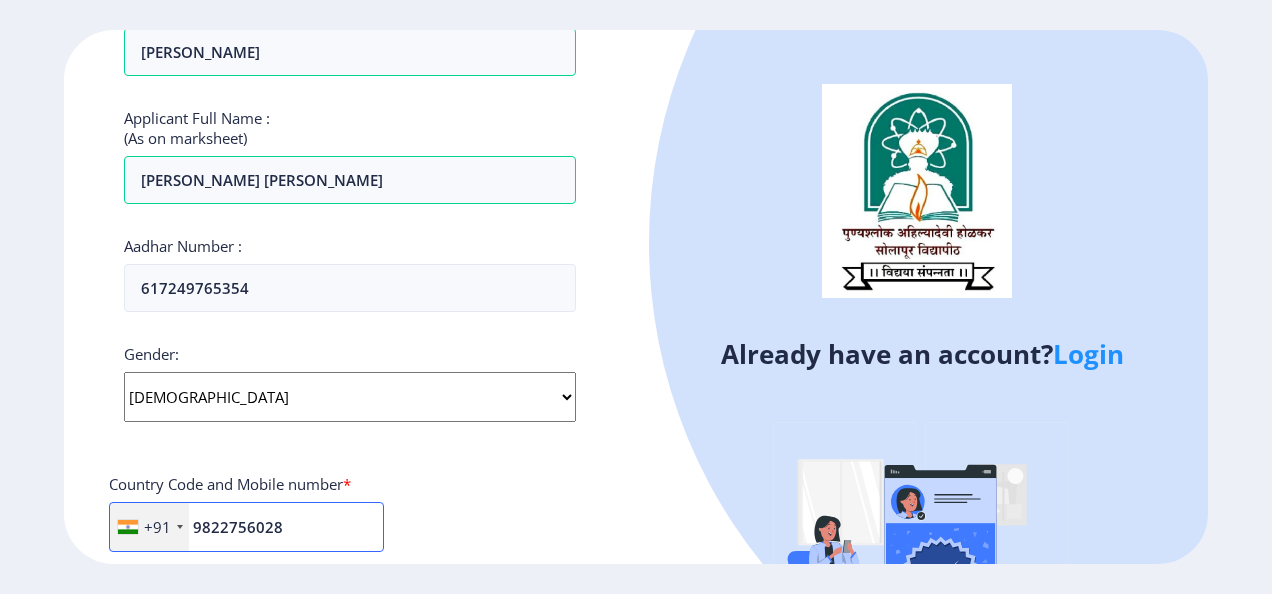 type on "9822756028" 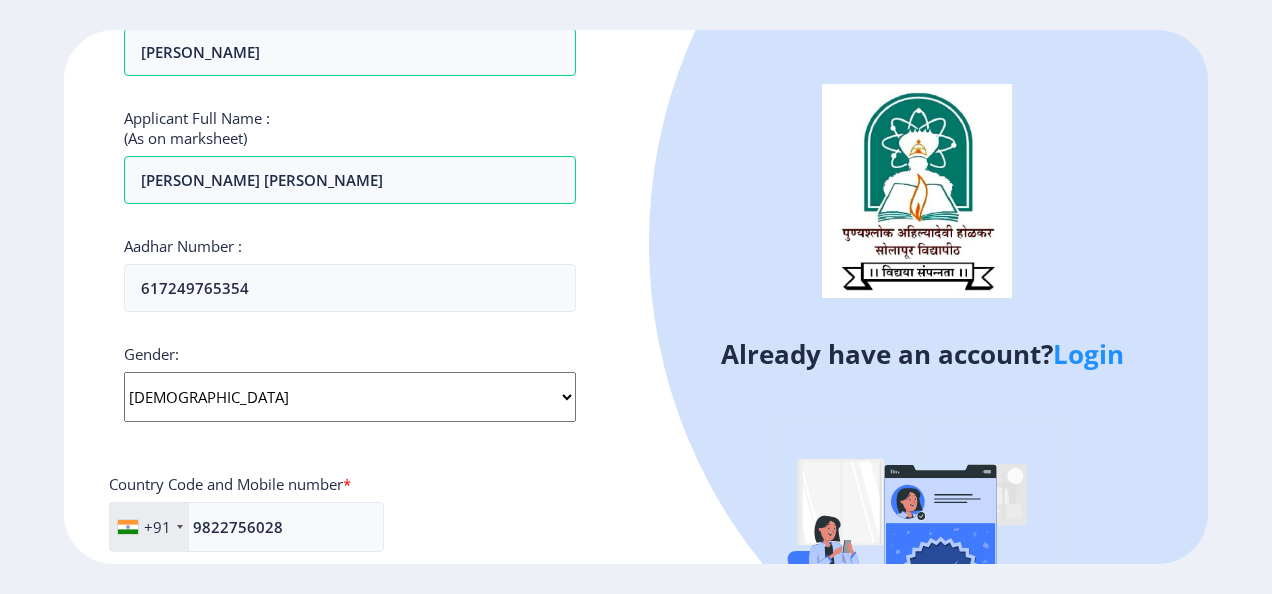 click on "+91 [GEOGRAPHIC_DATA] ([GEOGRAPHIC_DATA]) +91 [GEOGRAPHIC_DATA] (‫[GEOGRAPHIC_DATA]‬‎) +93 [GEOGRAPHIC_DATA] ([GEOGRAPHIC_DATA]) +355 [GEOGRAPHIC_DATA] (‫[GEOGRAPHIC_DATA]‬‎) +213 [US_STATE] +1 [GEOGRAPHIC_DATA] +376 [GEOGRAPHIC_DATA] +244 [GEOGRAPHIC_DATA] +1 [GEOGRAPHIC_DATA] +1 [GEOGRAPHIC_DATA] +54 [GEOGRAPHIC_DATA] ([GEOGRAPHIC_DATA]) +374 [GEOGRAPHIC_DATA] +297 [GEOGRAPHIC_DATA] +61 [GEOGRAPHIC_DATA] ([GEOGRAPHIC_DATA]) +43 [GEOGRAPHIC_DATA] ([GEOGRAPHIC_DATA]) +994 [GEOGRAPHIC_DATA] +1 [GEOGRAPHIC_DATA] (‫[GEOGRAPHIC_DATA]‬‎) +973 [GEOGRAPHIC_DATA] ([GEOGRAPHIC_DATA]) +880 [GEOGRAPHIC_DATA] +1 [GEOGRAPHIC_DATA] ([GEOGRAPHIC_DATA]) +375 [GEOGRAPHIC_DATA] ([GEOGRAPHIC_DATA]) +32 [GEOGRAPHIC_DATA] +501 [GEOGRAPHIC_DATA] ([GEOGRAPHIC_DATA]) +229 [GEOGRAPHIC_DATA] +1 [GEOGRAPHIC_DATA] (འབྲུག) +975 [GEOGRAPHIC_DATA] +591 [GEOGRAPHIC_DATA] ([GEOGRAPHIC_DATA]) +387 [GEOGRAPHIC_DATA] +267 [GEOGRAPHIC_DATA] ([GEOGRAPHIC_DATA]) +55 [GEOGRAPHIC_DATA] +246 [GEOGRAPHIC_DATA] +1 [GEOGRAPHIC_DATA] +673 [GEOGRAPHIC_DATA] ([GEOGRAPHIC_DATA]) +359 [GEOGRAPHIC_DATA] +226 [GEOGRAPHIC_DATA] ([GEOGRAPHIC_DATA]) +257 [GEOGRAPHIC_DATA] ([GEOGRAPHIC_DATA]) +855 [GEOGRAPHIC_DATA] ([GEOGRAPHIC_DATA]) +237 [GEOGRAPHIC_DATA] +1 [GEOGRAPHIC_DATA] ([GEOGRAPHIC_DATA]) +238 [GEOGRAPHIC_DATA] [GEOGRAPHIC_DATA] +599 [GEOGRAPHIC_DATA] +1 +236 [GEOGRAPHIC_DATA] ([GEOGRAPHIC_DATA]) +235 [GEOGRAPHIC_DATA] +56 +86" 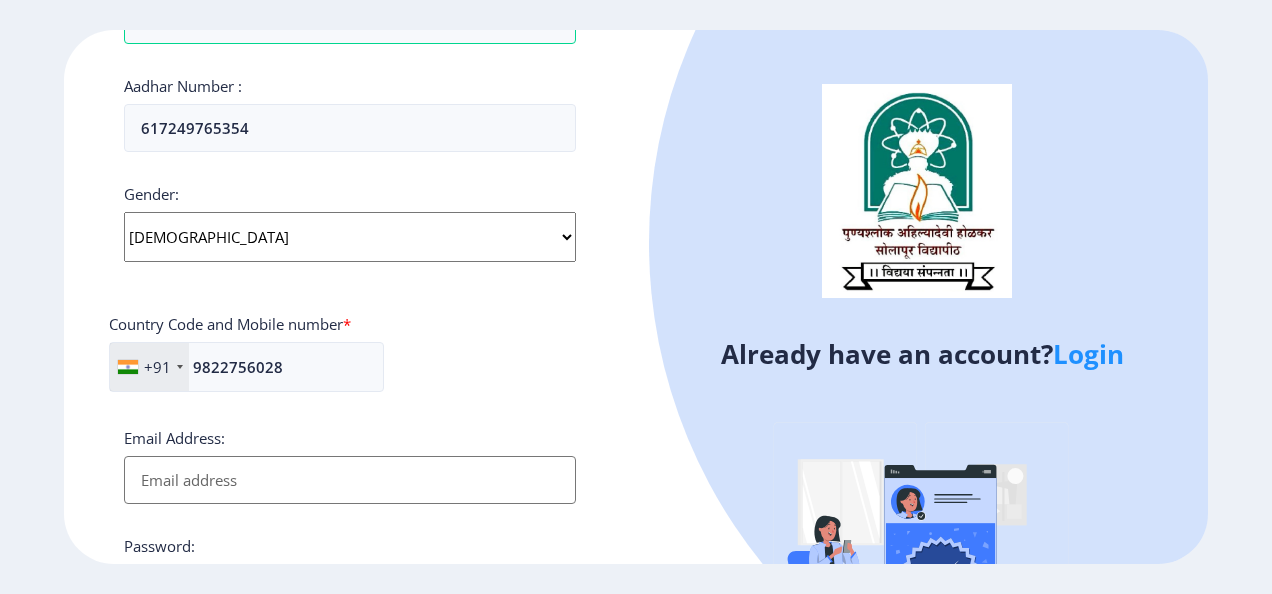 scroll, scrollTop: 680, scrollLeft: 0, axis: vertical 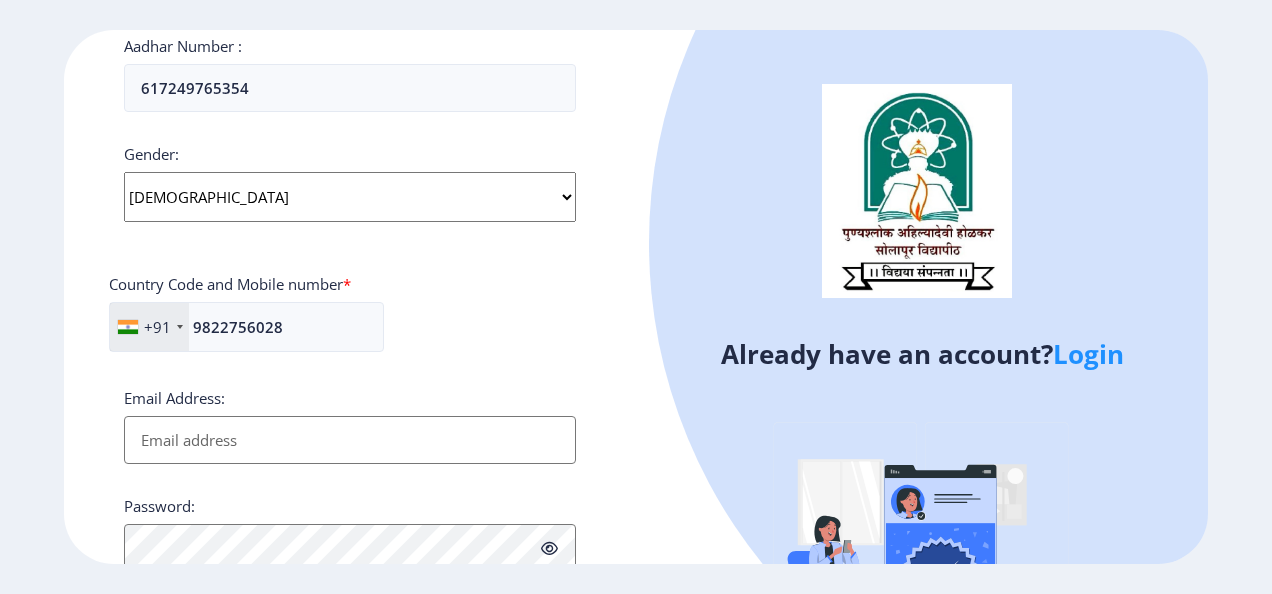 click on "Email Address:" at bounding box center (350, 440) 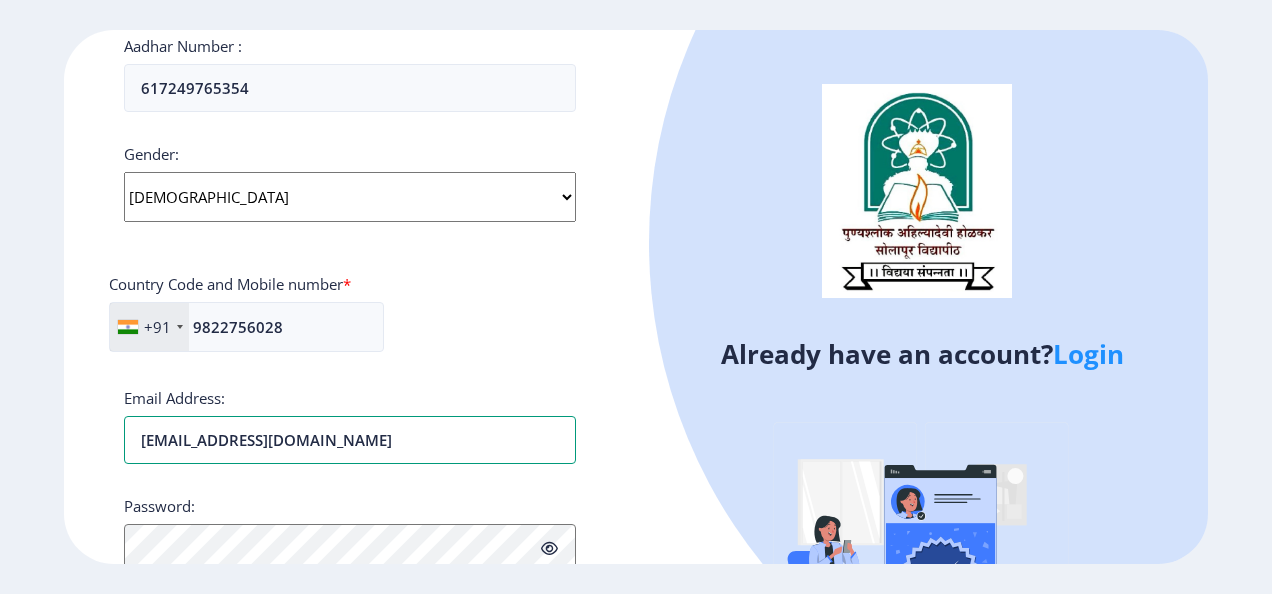 type on "[EMAIL_ADDRESS][DOMAIN_NAME]" 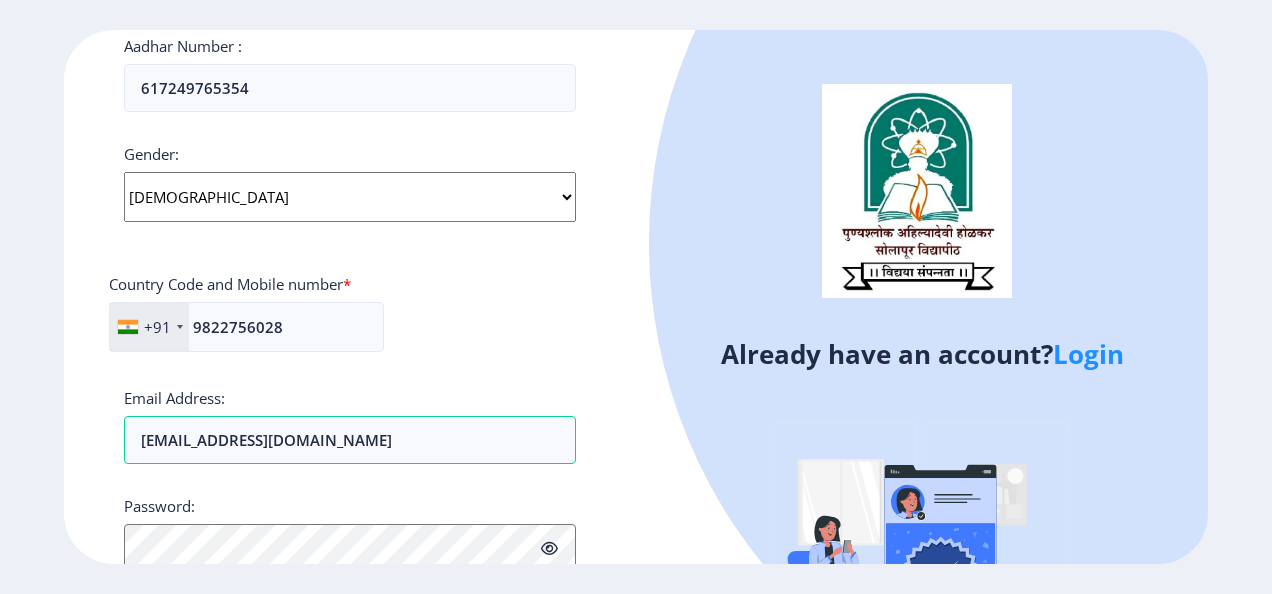 click on "Register Applicant First Name: [PERSON_NAME] Applicant Middle Name: [PERSON_NAME] Applicant Last Name: [PERSON_NAME] Mothers First Name: [PERSON_NAME] Applicant Full Name : (As on marksheet) [PERSON_NAME] [PERSON_NAME] Aadhar Number :  617249765354 Gender: Select Gender [DEMOGRAPHIC_DATA] [DEMOGRAPHIC_DATA] Other  Country Code and Mobile number  *  +91 [GEOGRAPHIC_DATA] ([GEOGRAPHIC_DATA]) +91 [GEOGRAPHIC_DATA] (‫[GEOGRAPHIC_DATA]‬‎) +93 [GEOGRAPHIC_DATA] ([GEOGRAPHIC_DATA]) +355 [GEOGRAPHIC_DATA] (‫[GEOGRAPHIC_DATA]‬‎) +213 [US_STATE] +1 [GEOGRAPHIC_DATA] +376 [GEOGRAPHIC_DATA] +244 [GEOGRAPHIC_DATA] +1 [GEOGRAPHIC_DATA] +1 [GEOGRAPHIC_DATA] +54 [GEOGRAPHIC_DATA] ([GEOGRAPHIC_DATA]) +374 [GEOGRAPHIC_DATA] +297 [GEOGRAPHIC_DATA] +61 [GEOGRAPHIC_DATA] ([GEOGRAPHIC_DATA]) +43 [GEOGRAPHIC_DATA] ([GEOGRAPHIC_DATA]) +994 [GEOGRAPHIC_DATA] +1 [GEOGRAPHIC_DATA] (‫[GEOGRAPHIC_DATA]‬‎) +973 [GEOGRAPHIC_DATA] ([GEOGRAPHIC_DATA]) +880 [GEOGRAPHIC_DATA] +1 [GEOGRAPHIC_DATA] ([GEOGRAPHIC_DATA]) +375 [GEOGRAPHIC_DATA] ([GEOGRAPHIC_DATA]) +32 [GEOGRAPHIC_DATA] +501 [GEOGRAPHIC_DATA] ([GEOGRAPHIC_DATA]) +229 [GEOGRAPHIC_DATA] +1 [GEOGRAPHIC_DATA] (འབྲུག) +975 [GEOGRAPHIC_DATA] +591 [GEOGRAPHIC_DATA] ([GEOGRAPHIC_DATA]) +387 [GEOGRAPHIC_DATA] +267 [GEOGRAPHIC_DATA] ([GEOGRAPHIC_DATA]) +55 [GEOGRAPHIC_DATA] +1" 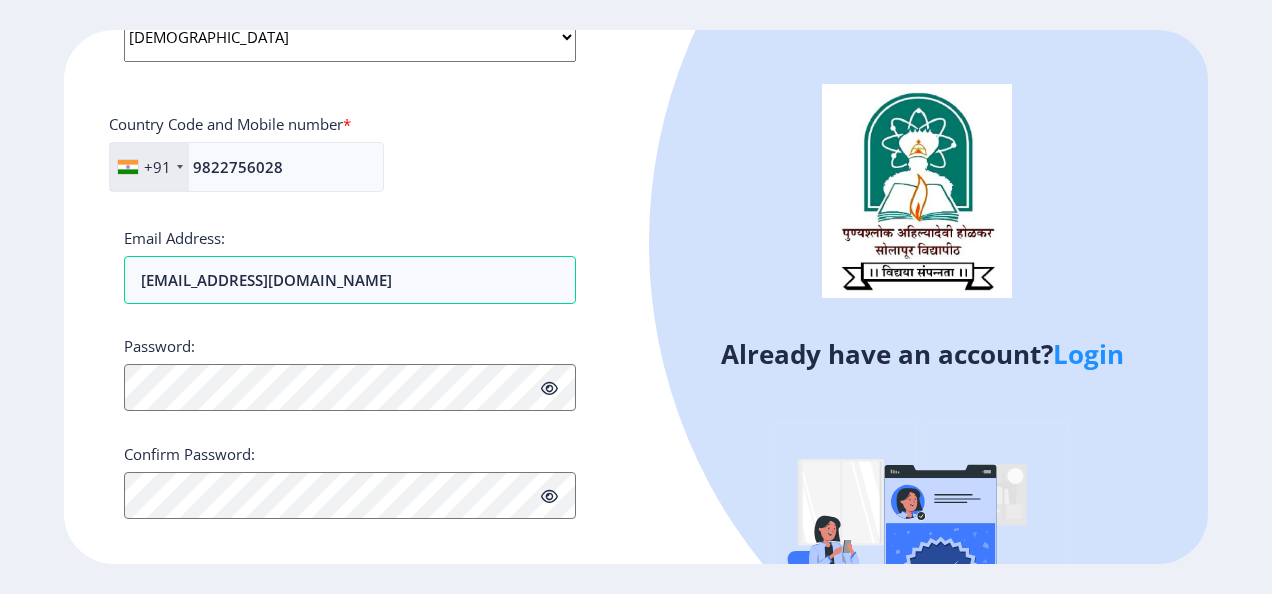 scroll, scrollTop: 852, scrollLeft: 0, axis: vertical 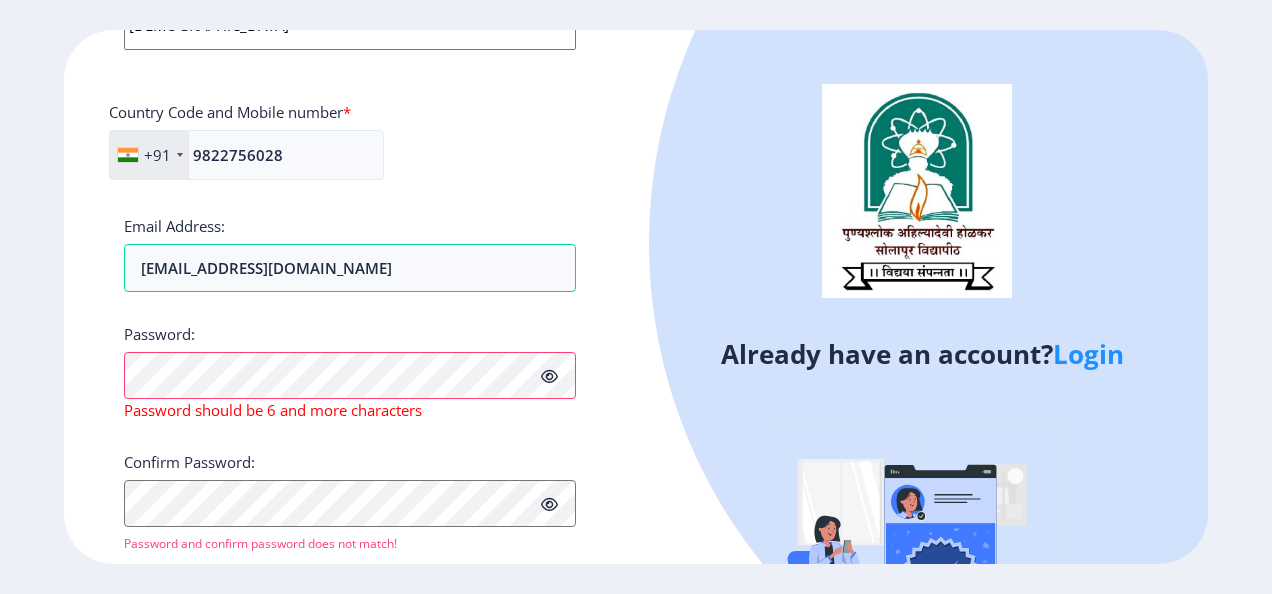 click 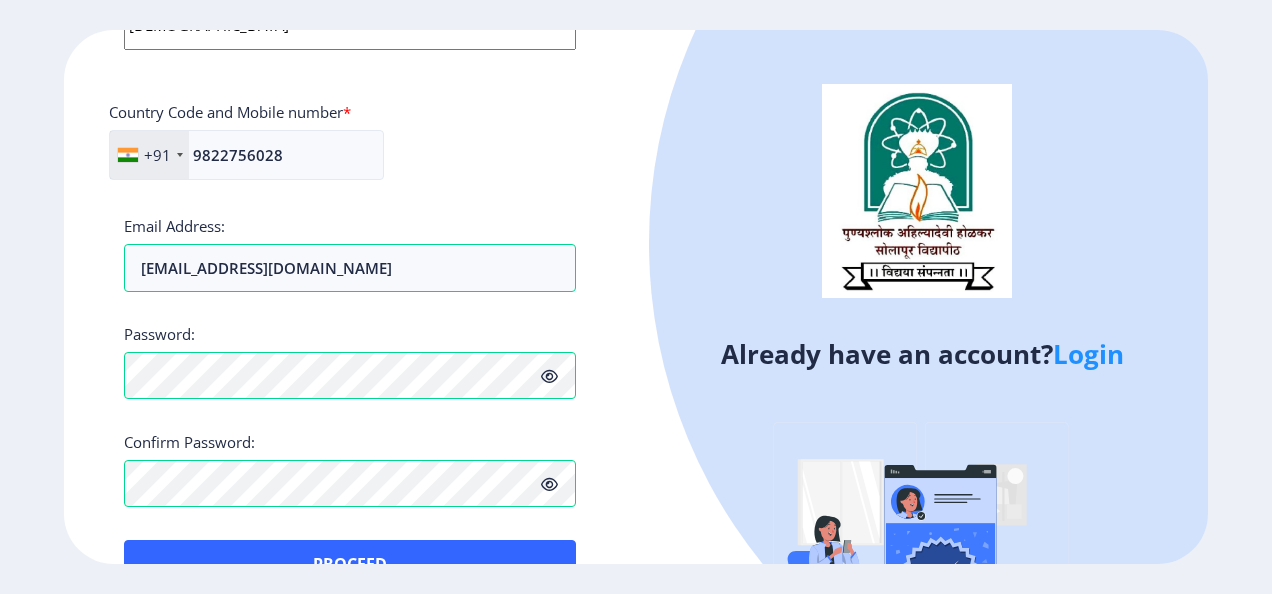 click on "Register Applicant First Name: [PERSON_NAME] Applicant Middle Name: [PERSON_NAME] Applicant Last Name: [PERSON_NAME] Mothers First Name: [PERSON_NAME] Applicant Full Name : (As on marksheet) [PERSON_NAME] [PERSON_NAME] Aadhar Number :  617249765354 Gender: Select Gender [DEMOGRAPHIC_DATA] [DEMOGRAPHIC_DATA] Other  Country Code and Mobile number  *  +91 [GEOGRAPHIC_DATA] ([GEOGRAPHIC_DATA]) +91 [GEOGRAPHIC_DATA] (‫[GEOGRAPHIC_DATA]‬‎) +93 [GEOGRAPHIC_DATA] ([GEOGRAPHIC_DATA]) +355 [GEOGRAPHIC_DATA] (‫[GEOGRAPHIC_DATA]‬‎) +213 [US_STATE] +1 [GEOGRAPHIC_DATA] +376 [GEOGRAPHIC_DATA] +244 [GEOGRAPHIC_DATA] +1 [GEOGRAPHIC_DATA] +1 [GEOGRAPHIC_DATA] +54 [GEOGRAPHIC_DATA] ([GEOGRAPHIC_DATA]) +374 [GEOGRAPHIC_DATA] +297 [GEOGRAPHIC_DATA] +61 [GEOGRAPHIC_DATA] ([GEOGRAPHIC_DATA]) +43 [GEOGRAPHIC_DATA] ([GEOGRAPHIC_DATA]) +994 [GEOGRAPHIC_DATA] +1 [GEOGRAPHIC_DATA] (‫[GEOGRAPHIC_DATA]‬‎) +973 [GEOGRAPHIC_DATA] ([GEOGRAPHIC_DATA]) +880 [GEOGRAPHIC_DATA] +1 [GEOGRAPHIC_DATA] ([GEOGRAPHIC_DATA]) +375 [GEOGRAPHIC_DATA] ([GEOGRAPHIC_DATA]) +32 [GEOGRAPHIC_DATA] +501 [GEOGRAPHIC_DATA] ([GEOGRAPHIC_DATA]) +229 [GEOGRAPHIC_DATA] +1 [GEOGRAPHIC_DATA] (འབྲུག) +975 [GEOGRAPHIC_DATA] +591 [GEOGRAPHIC_DATA] ([GEOGRAPHIC_DATA]) +387 [GEOGRAPHIC_DATA] +267 [GEOGRAPHIC_DATA] ([GEOGRAPHIC_DATA]) +55 [GEOGRAPHIC_DATA] +1" 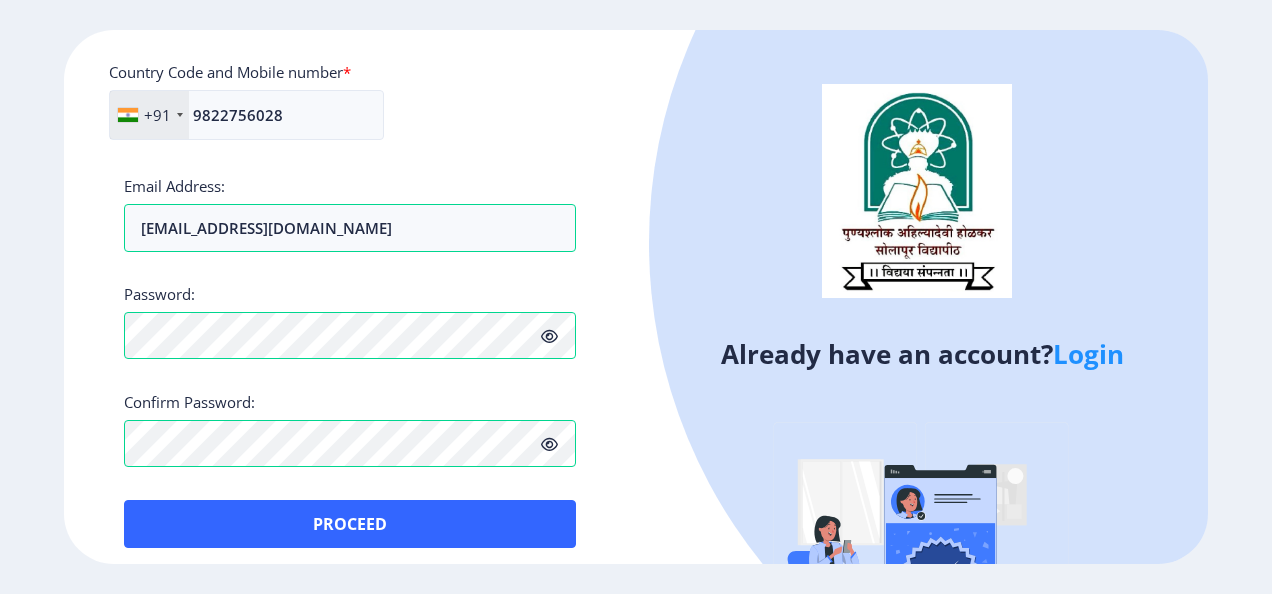 scroll, scrollTop: 900, scrollLeft: 0, axis: vertical 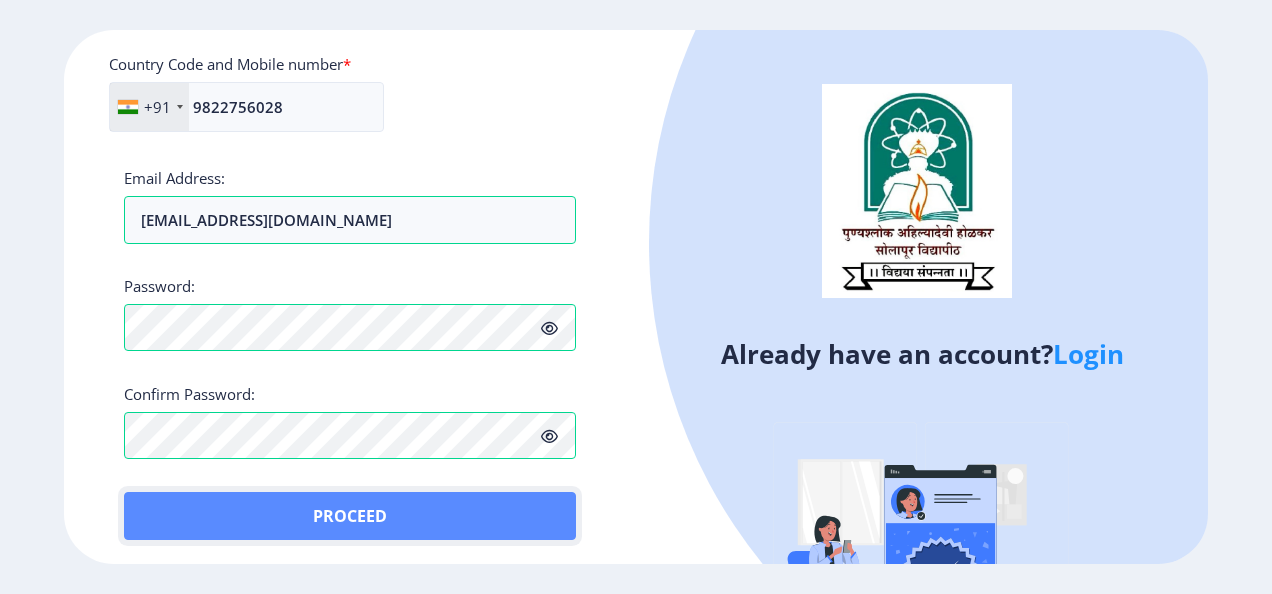 click on "Proceed" 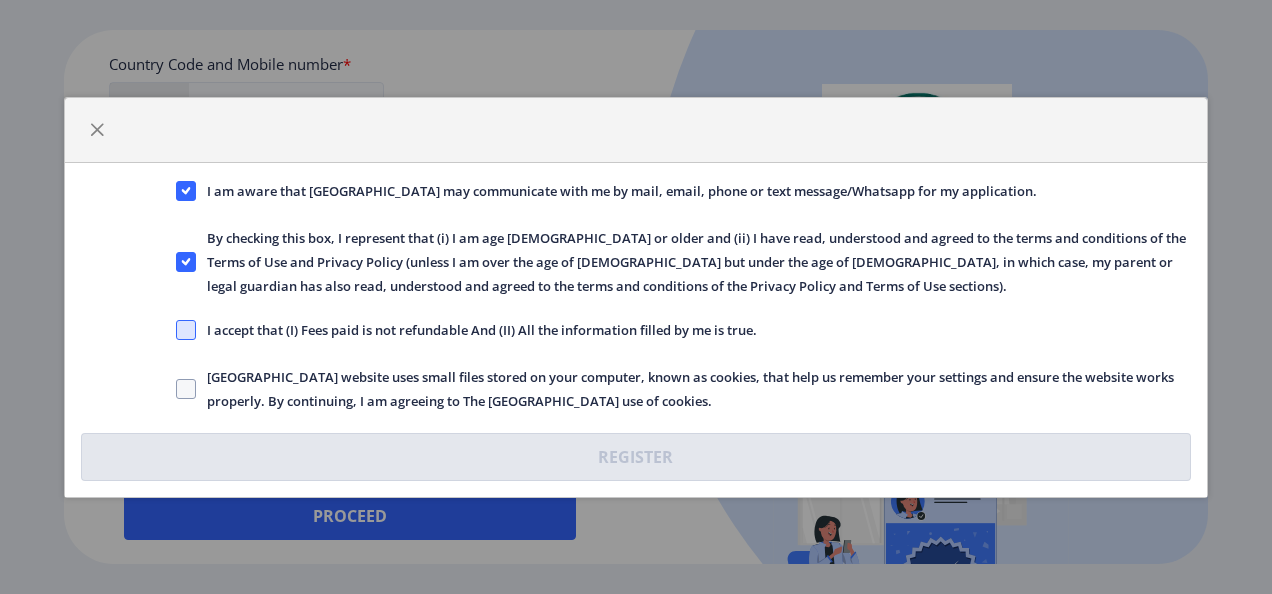 click 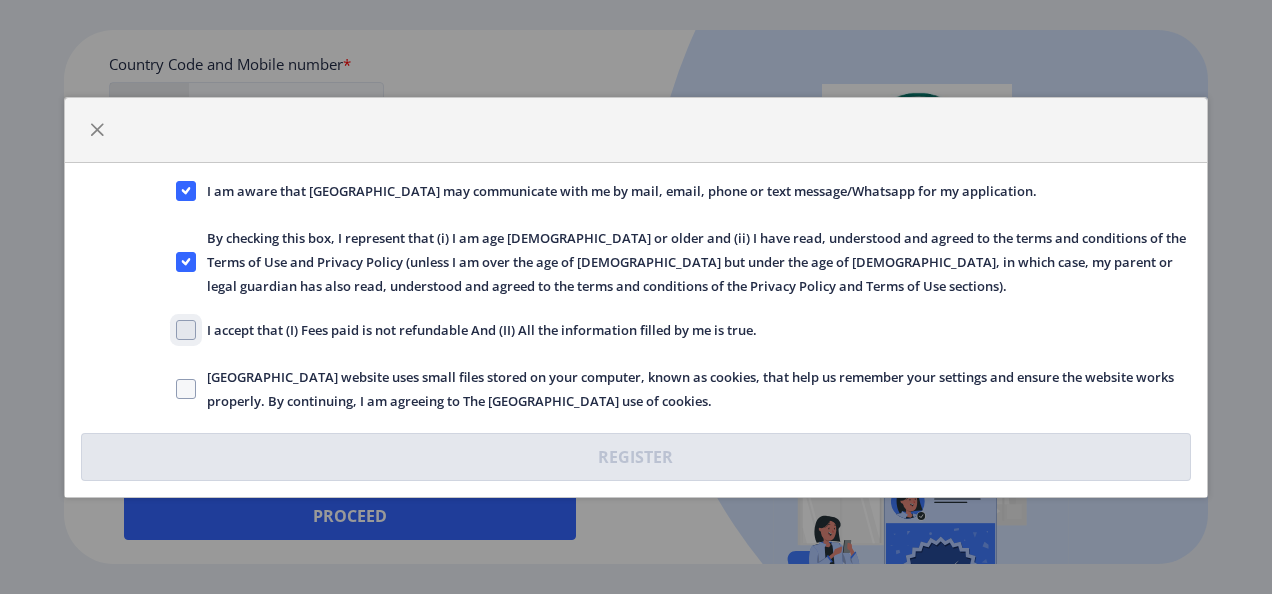 click on "I accept that (I) Fees paid is not refundable And (II) All the information filled by me is true." 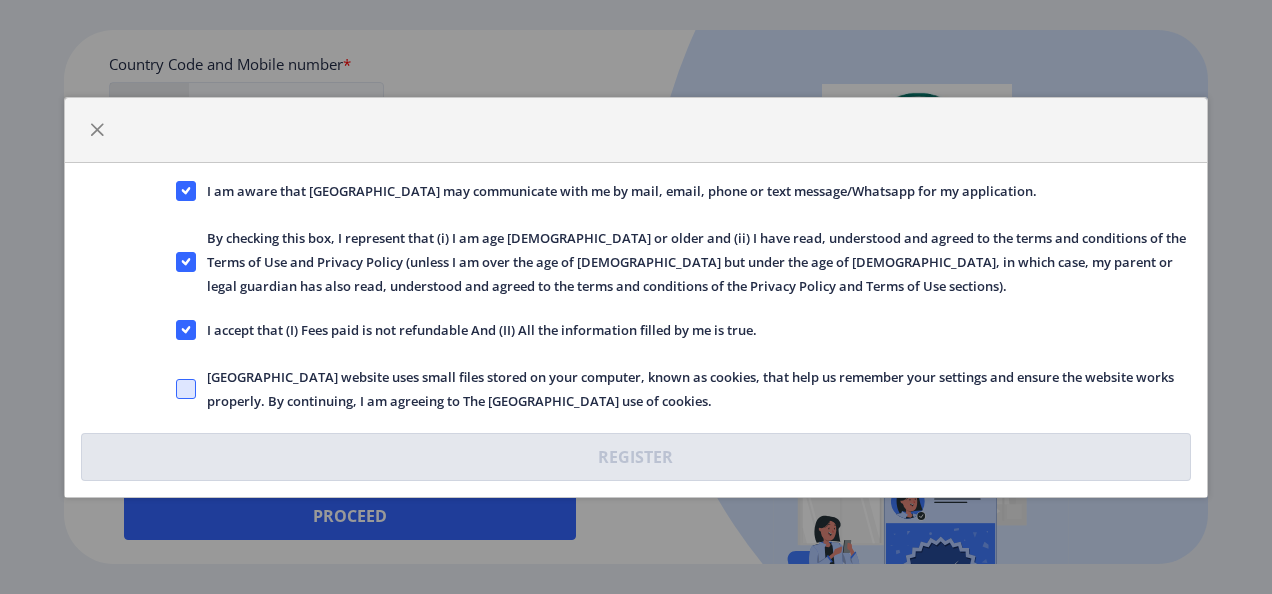 click 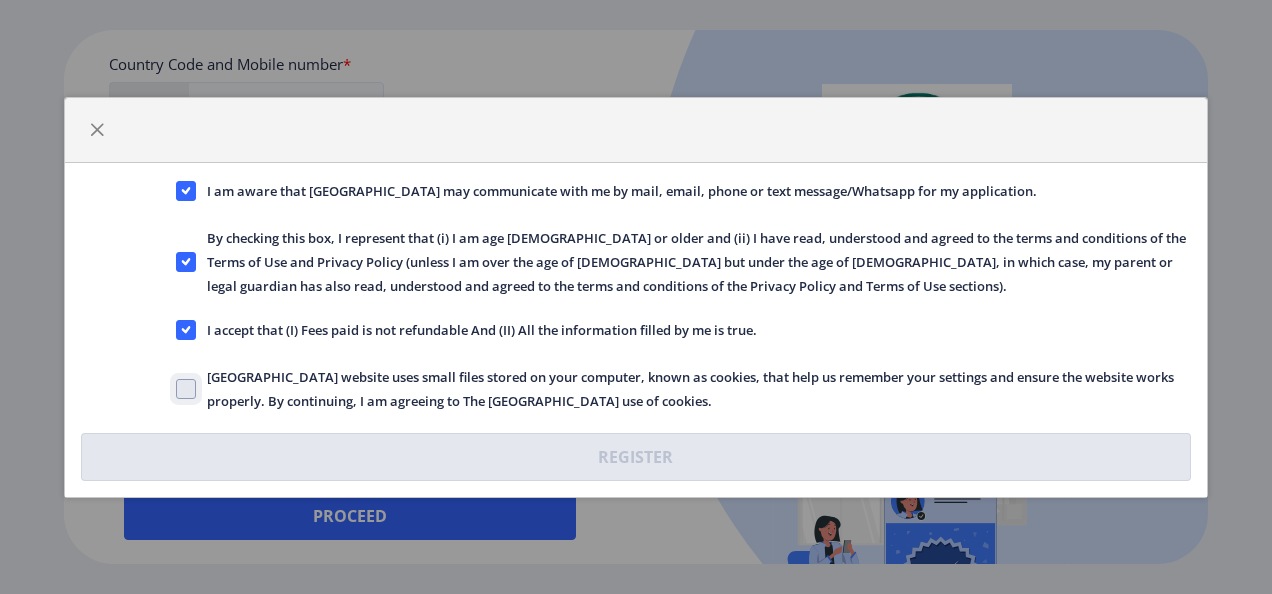 click on "[GEOGRAPHIC_DATA] website uses small files stored on your computer, known as cookies, that help us remember your settings and ensure the website works properly. By continuing, I am agreeing to The [GEOGRAPHIC_DATA] use of cookies." 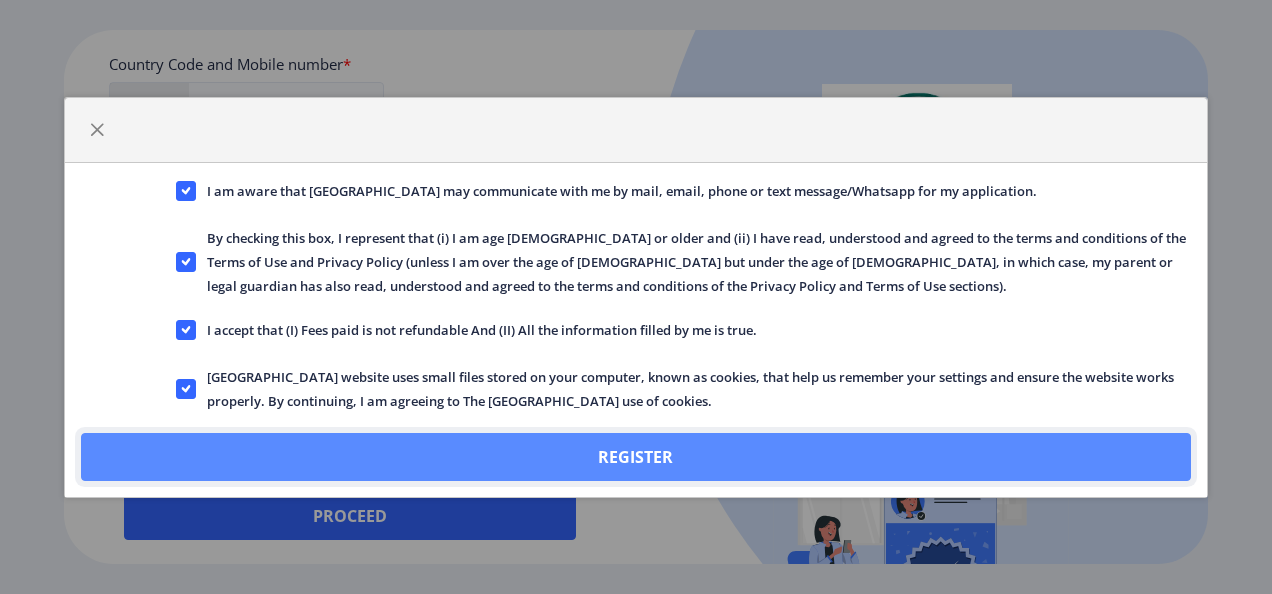 click on "Register" 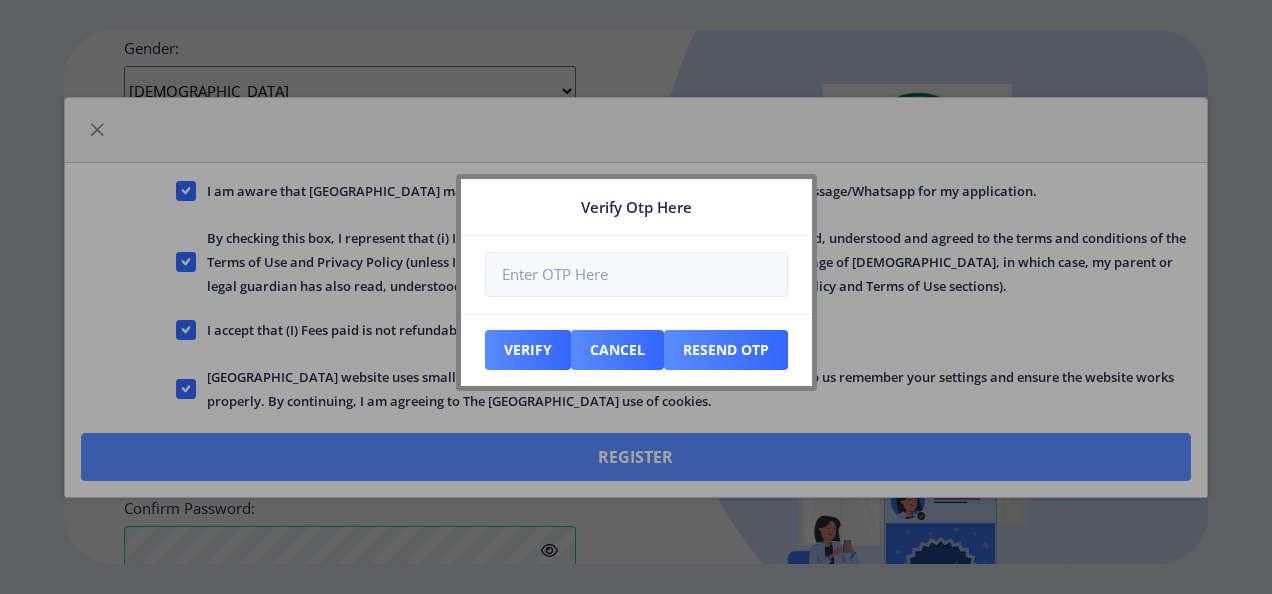 scroll, scrollTop: 1013, scrollLeft: 0, axis: vertical 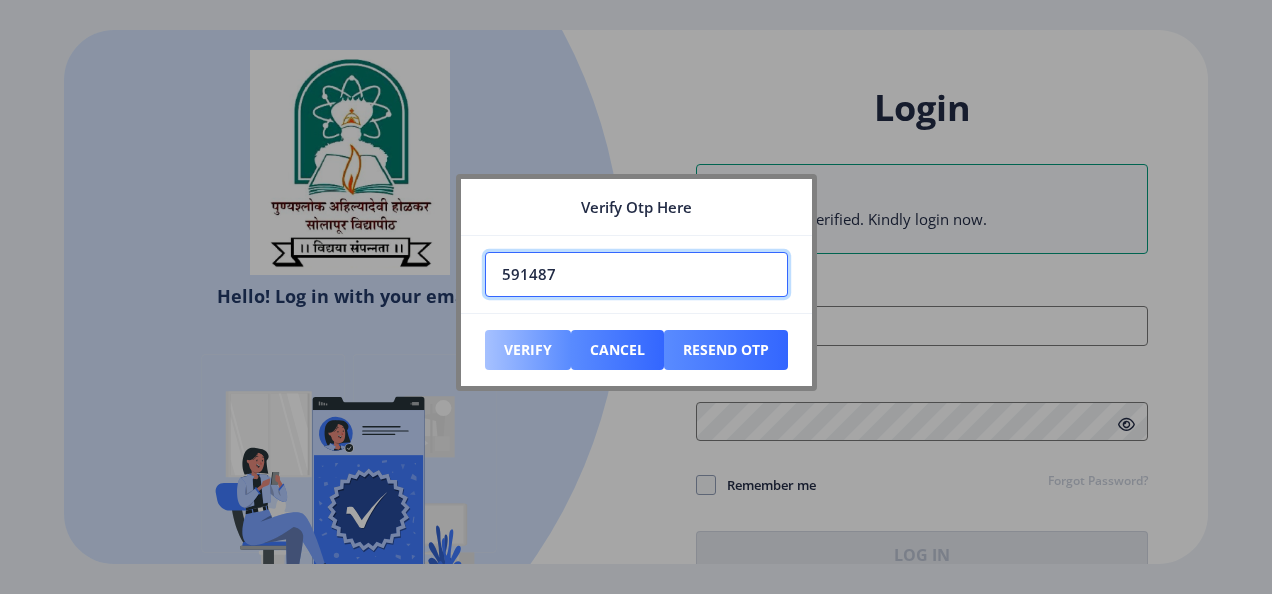 type on "591487" 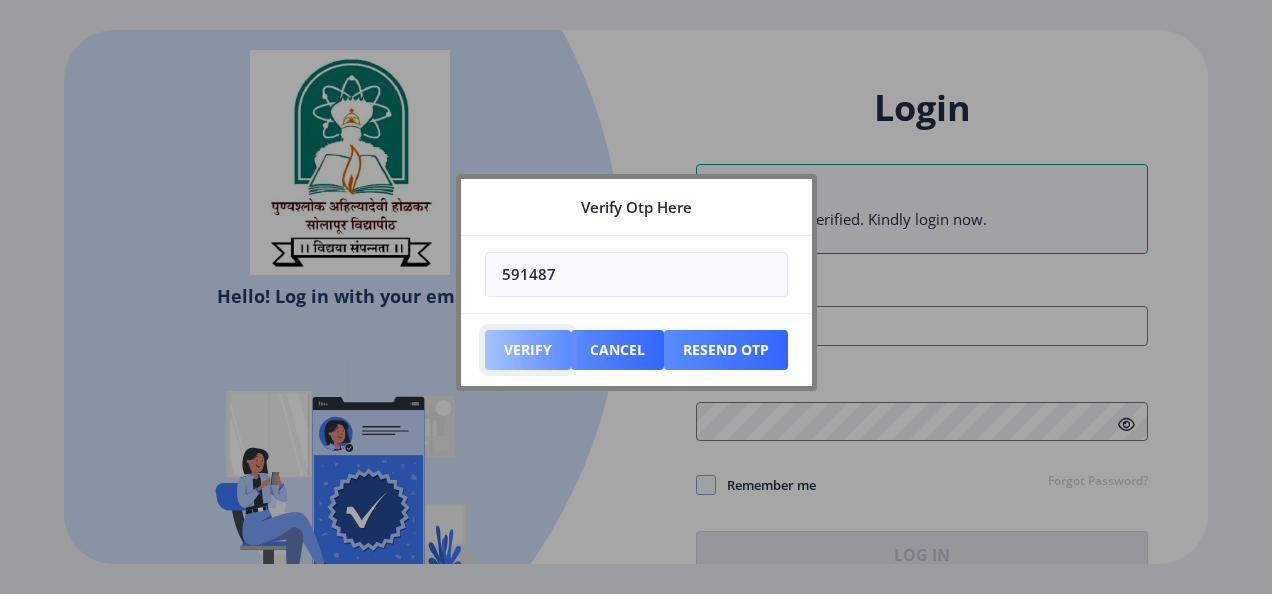 click on "Verify" at bounding box center [528, 350] 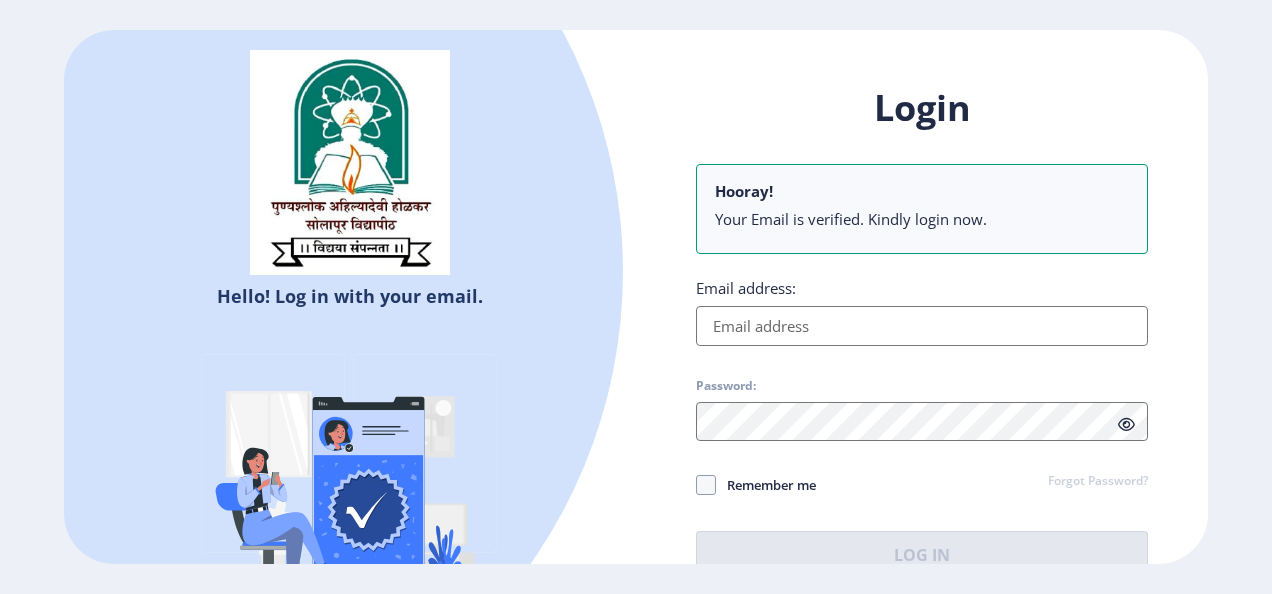 click on "Email address:" at bounding box center [922, 326] 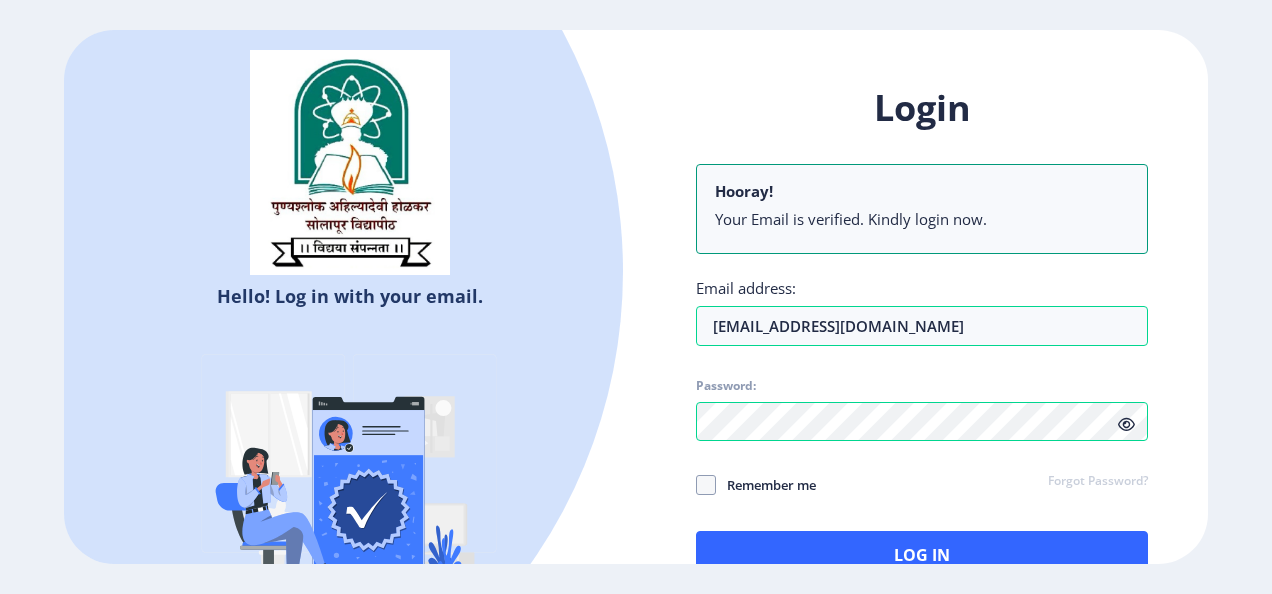 click 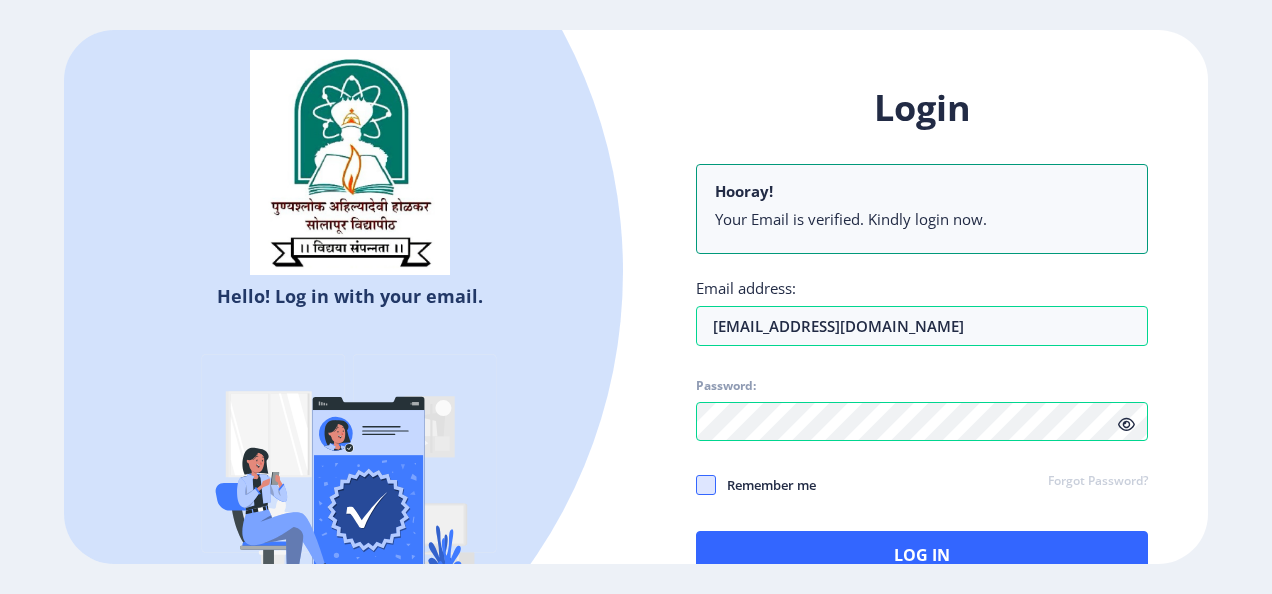 click 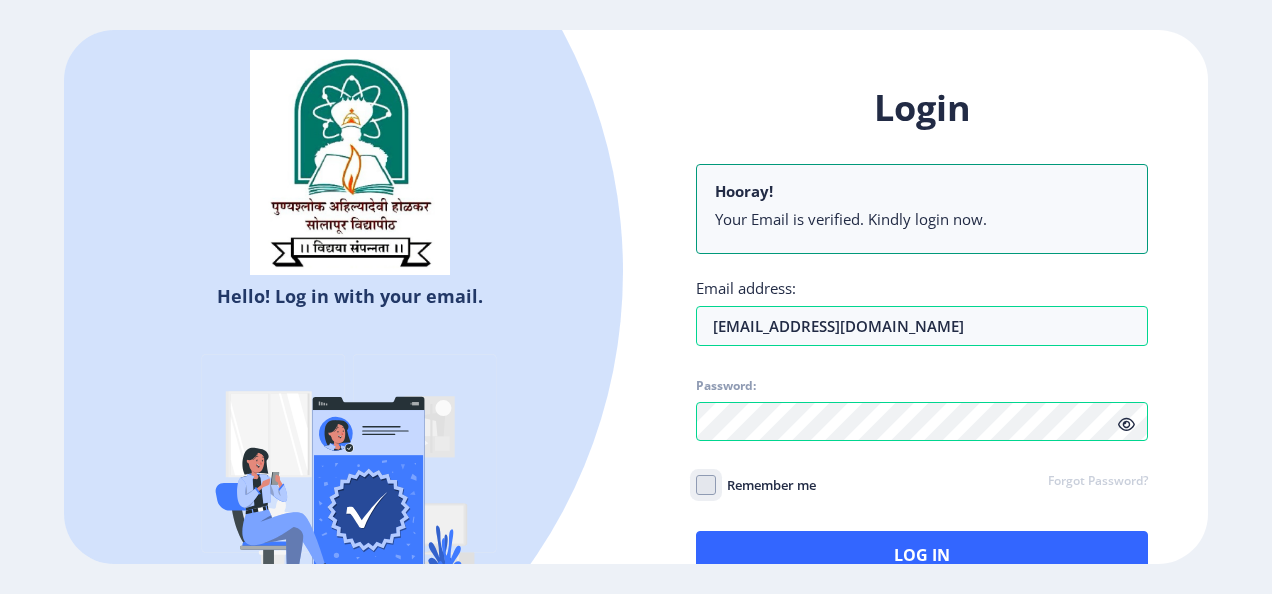 click on "Remember me" 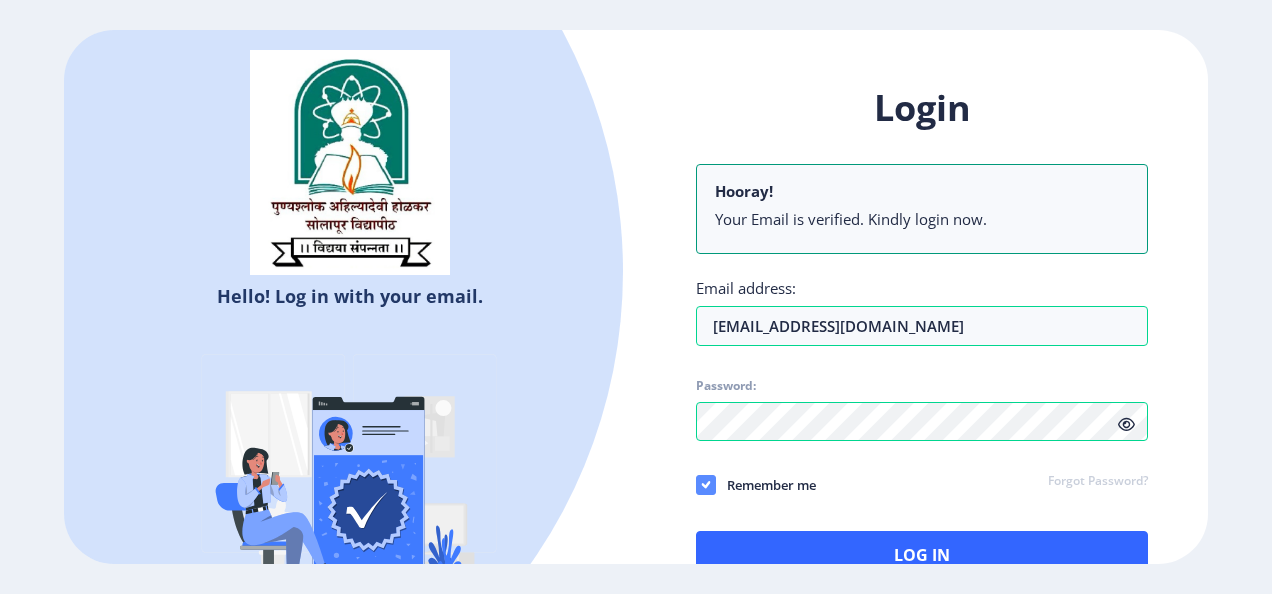 click 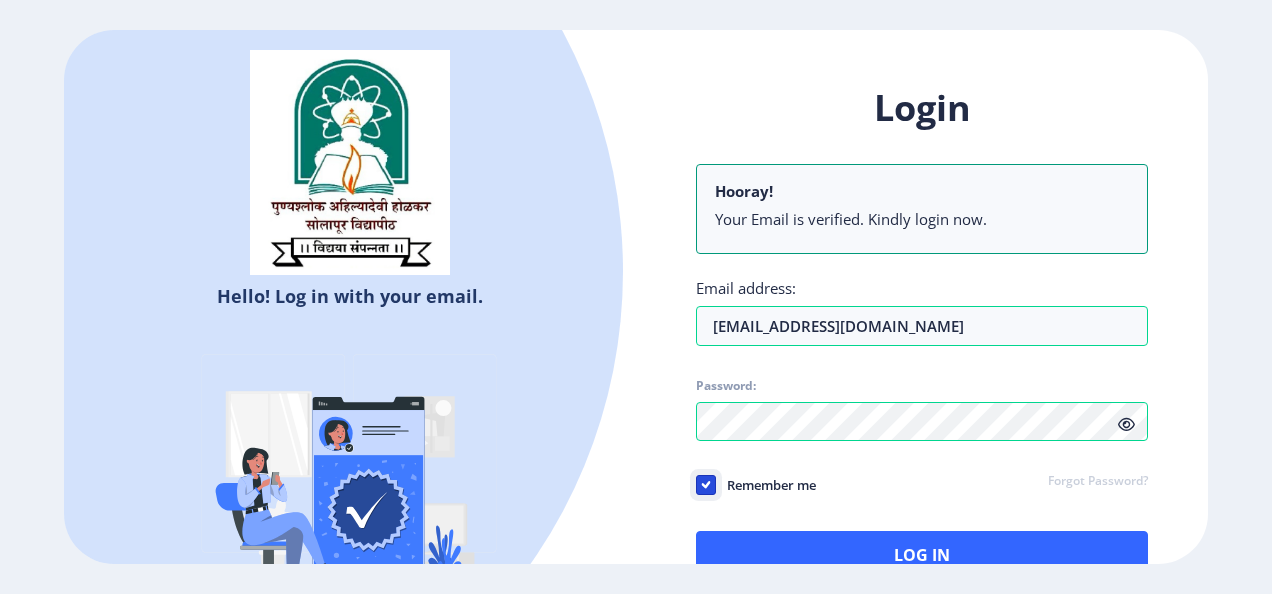 click on "Remember me" 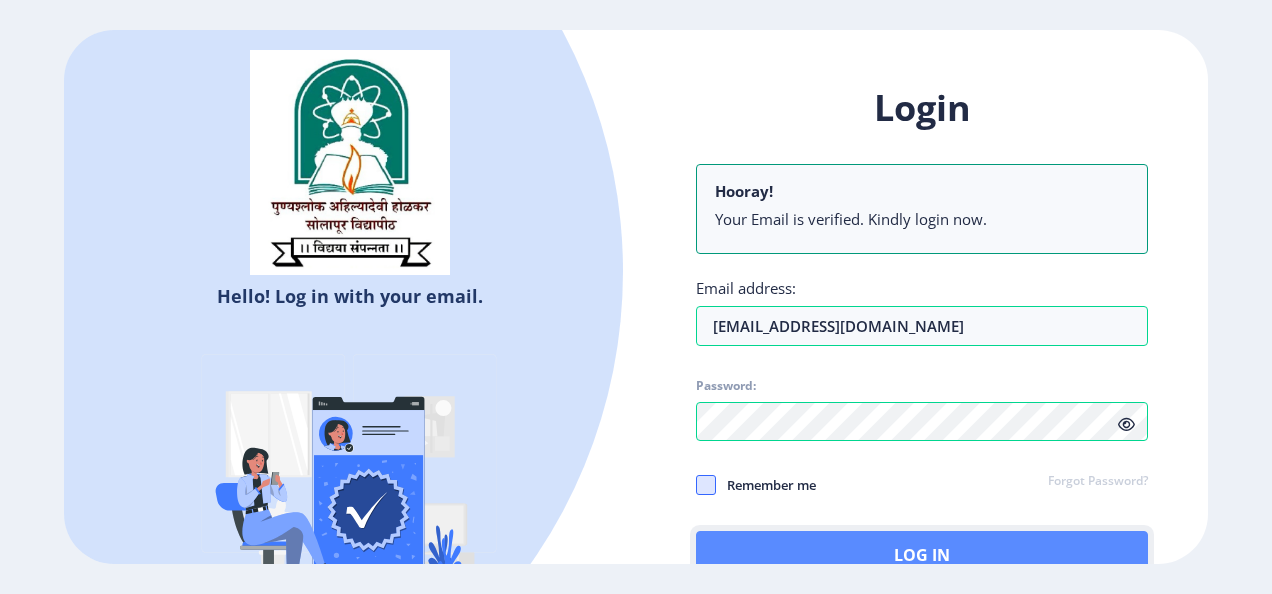 click on "Log In" 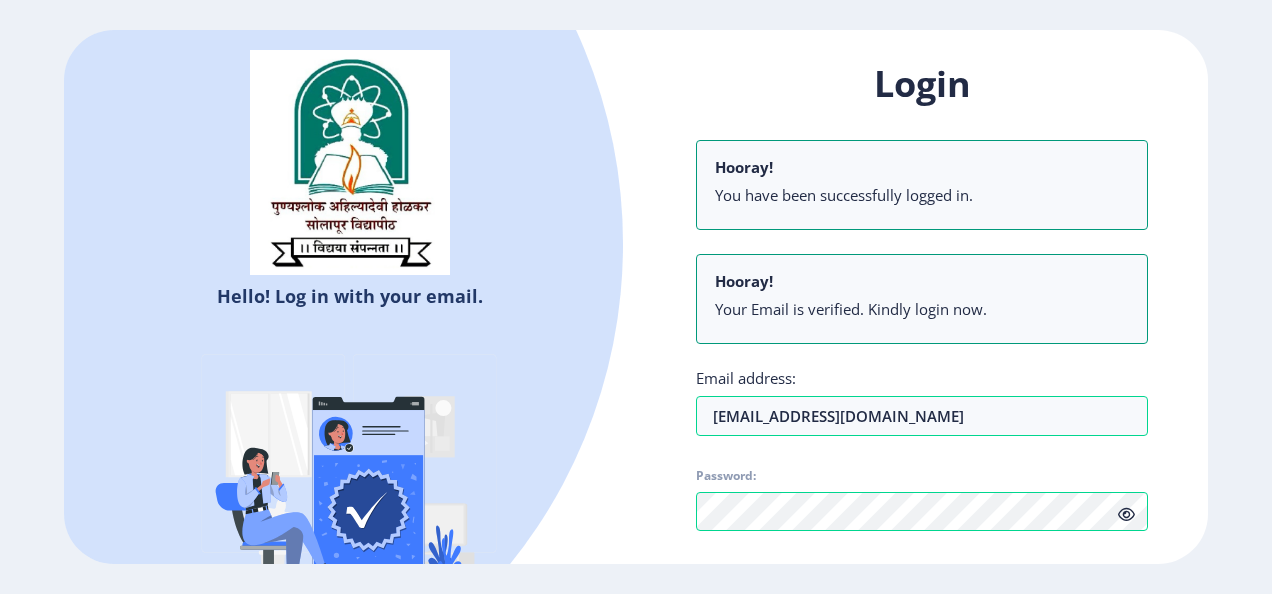 click on "Hello! Log in with your email. Don't have an account?  Register Login Hooray! You have been successfully logged in. Hooray! Your Email is verified. Kindly login now. Email address: [EMAIL_ADDRESS][DOMAIN_NAME] Password: Remember me Forgot Password?  Log In   Don't have an account?  Register" 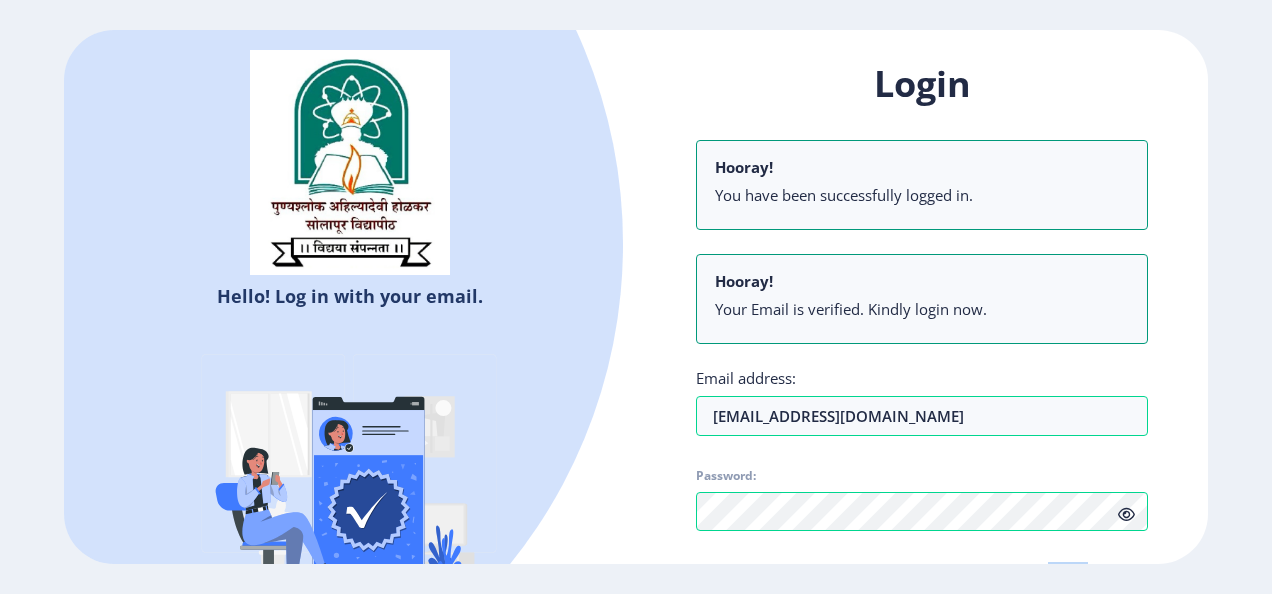 click on "Login Hooray! You have been successfully logged in. Hooray! Your Email is verified. Kindly login now. Email address: [EMAIL_ADDRESS][DOMAIN_NAME] Password: Remember me Forgot Password?  Log In" 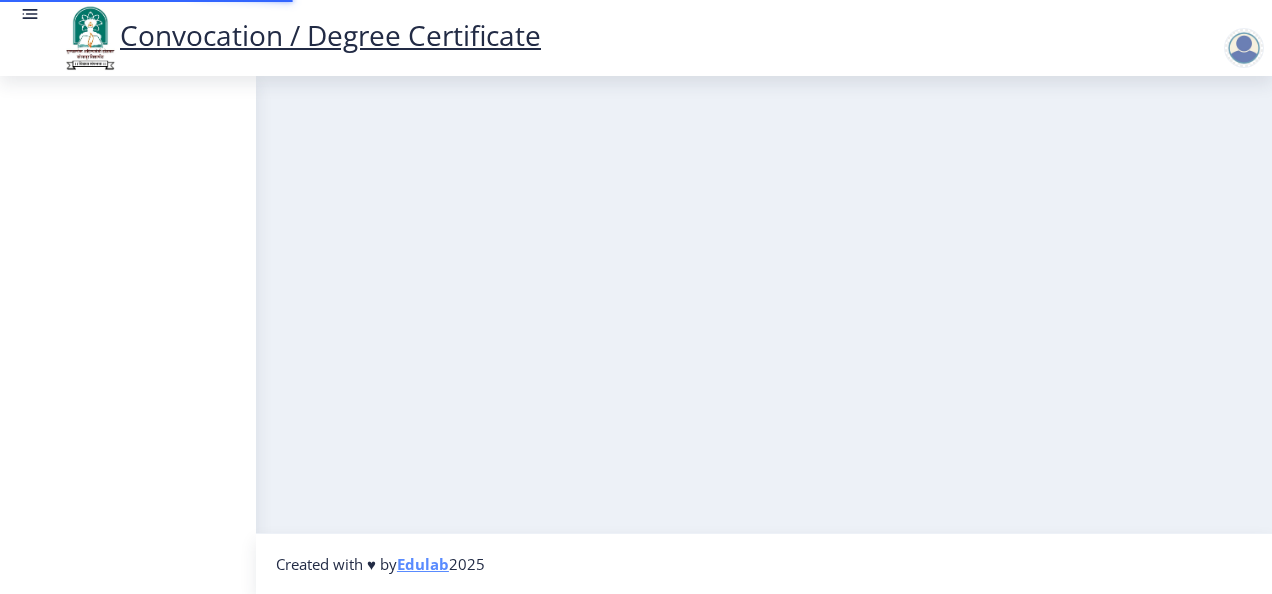 click on "Created with ♥ by  Edulab  2025" 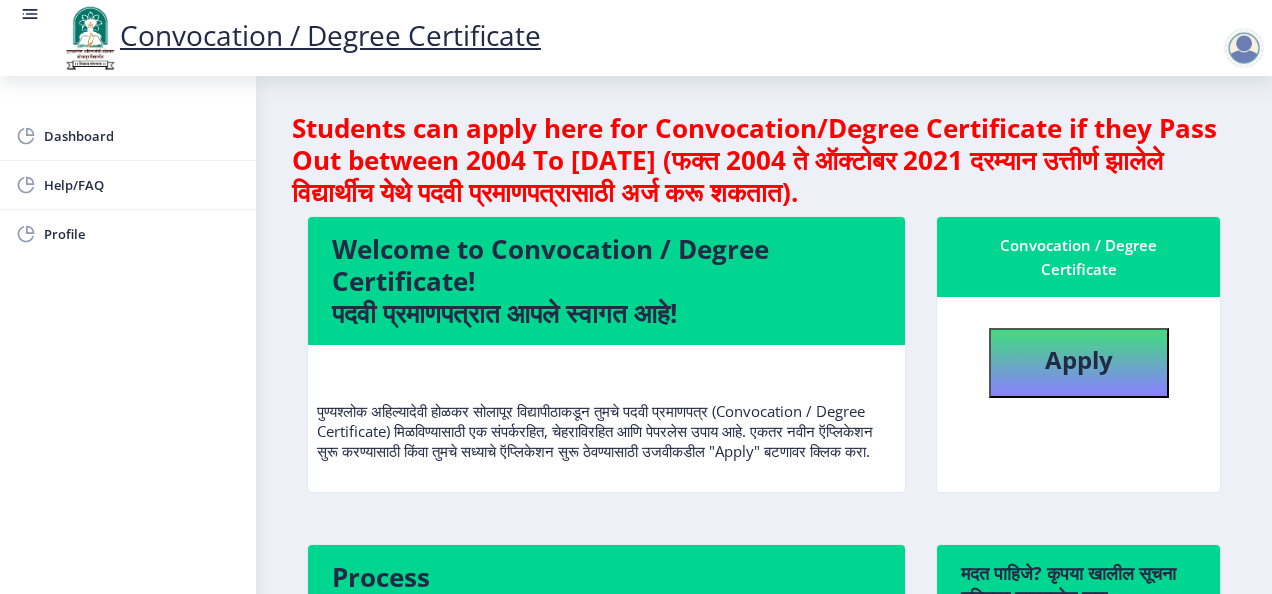 click on "Students can apply here for Convocation/Degree Certificate if they Pass Out between 2004 To [DATE] (फक्त 2004 ते ऑक्टोबर 2021 दरम्यान उत्तीर्ण झालेले विद्यार्थीच येथे पदवी प्रमाणपत्रासाठी अर्ज करू शकतात).  Welcome to Convocation / Degree Certificate!  पदवी प्रमाणपत्रात आपले स्वागत आहे!   Convocation / Degree Certificate   Apply  Process Application Payment NOT DONE  मदत पाहिजे? कृपया खालील सूचना पुस्तिका डाउनलोड करा  Manual" 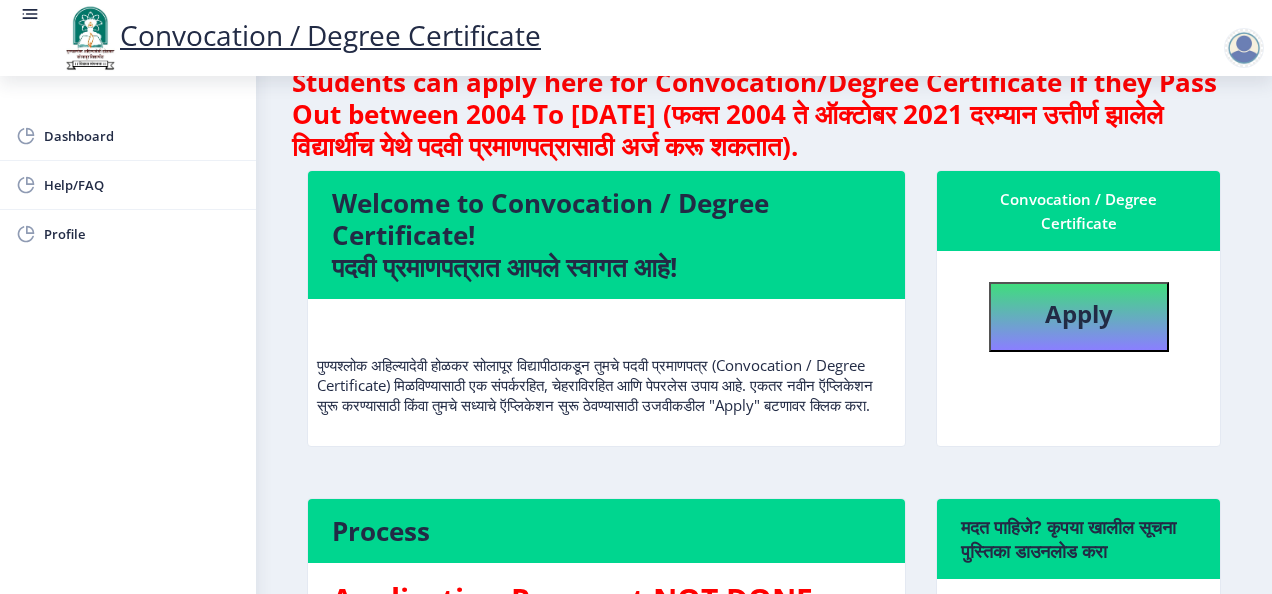 scroll, scrollTop: 0, scrollLeft: 0, axis: both 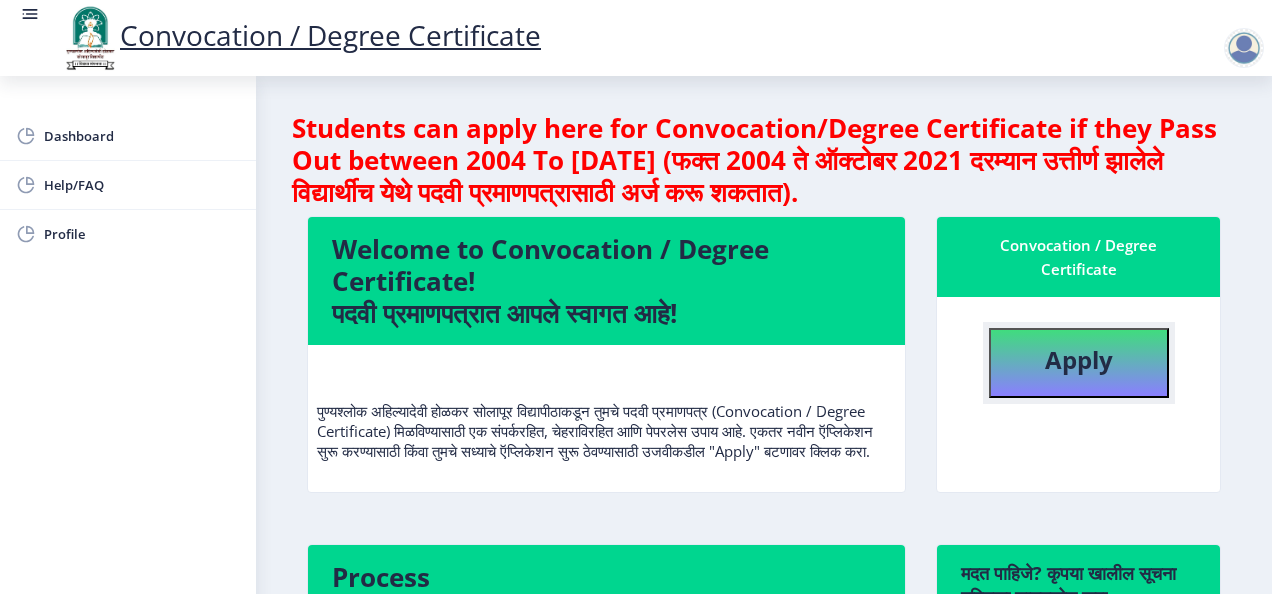 click on "Apply" 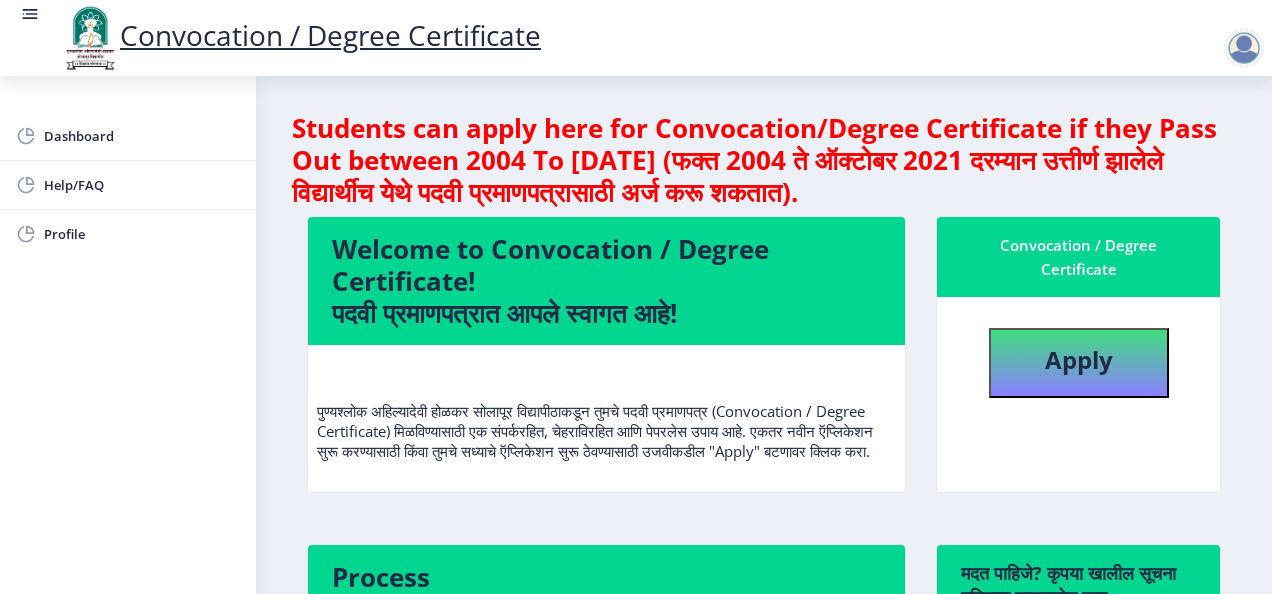 select 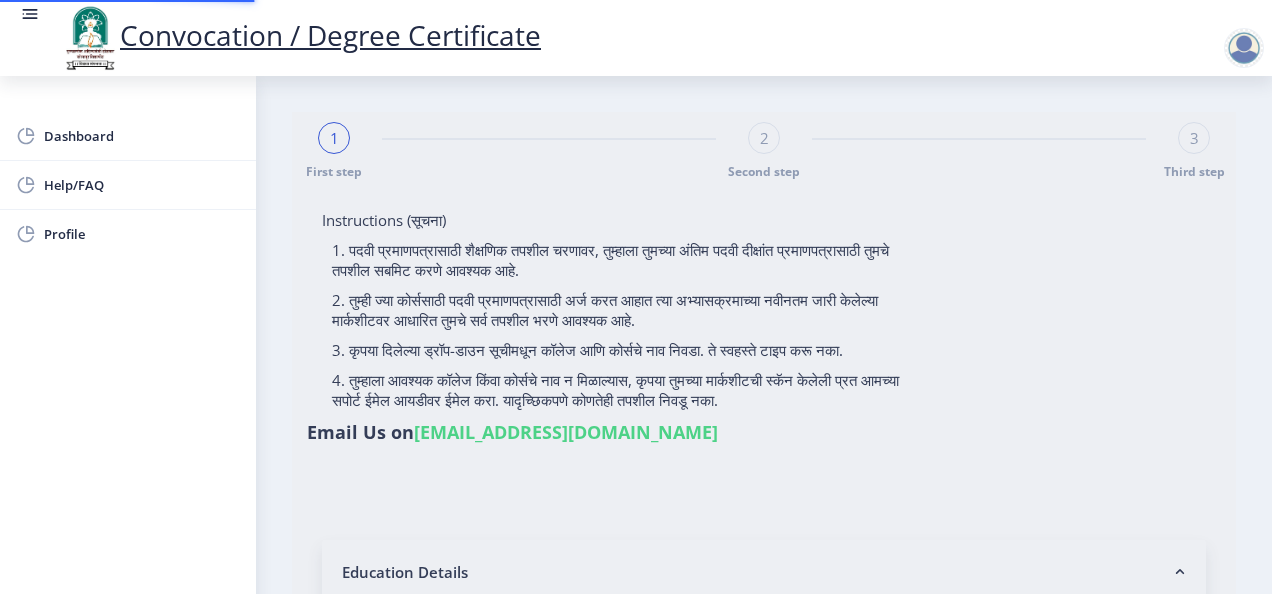 type on "[PERSON_NAME] [PERSON_NAME]" 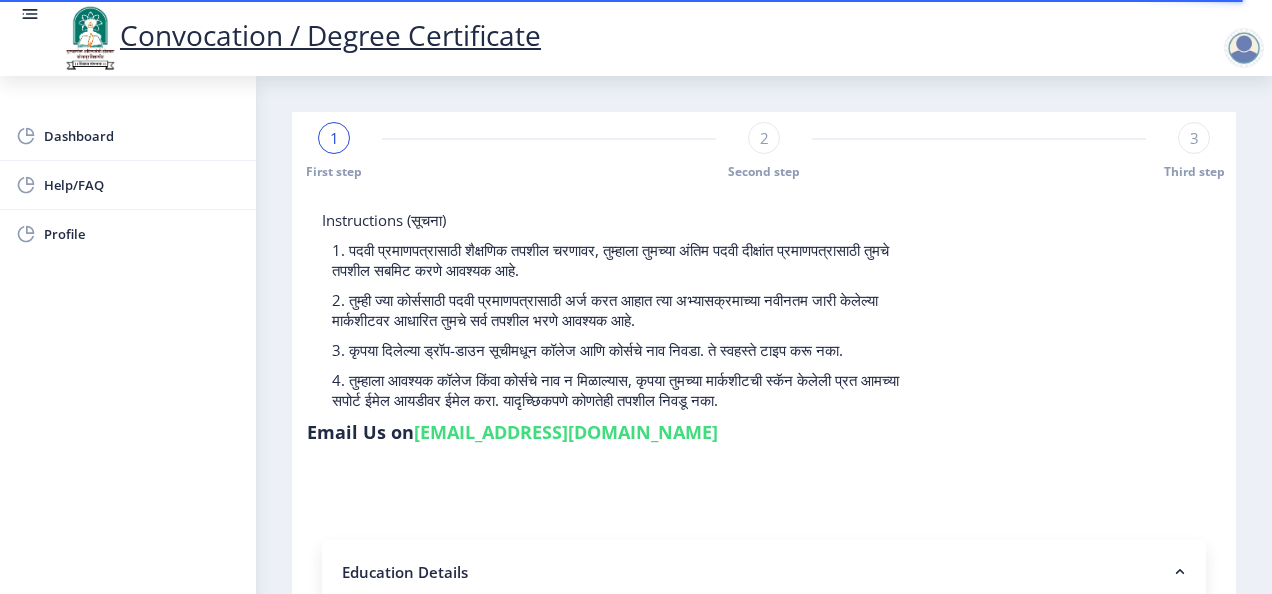 click on "Instructions (सूचना) 1. पदवी प्रमाणपत्रासाठी शैक्षणिक तपशील चरणावर, तुम्हाला तुमच्या अंतिम पदवी दीक्षांत प्रमाणपत्रासाठी तुमचे तपशील सबमिट करणे आवश्यक आहे.   2. तुम्ही ज्या कोर्ससाठी पदवी प्रमाणपत्रासाठी अर्ज करत आहात त्या अभ्यासक्रमाच्या नवीनतम जारी केलेल्या मार्कशीटवर आधारित तुमचे सर्व तपशील भरणे आवश्यक आहे.  Email Us on   [EMAIL_ADDRESS][DOMAIN_NAME] Education Details   Enter Your PRN Number (तुमचा पीआरएन (कायम नोंदणी क्रमांक) एंटर करा)   * * Regular * *" 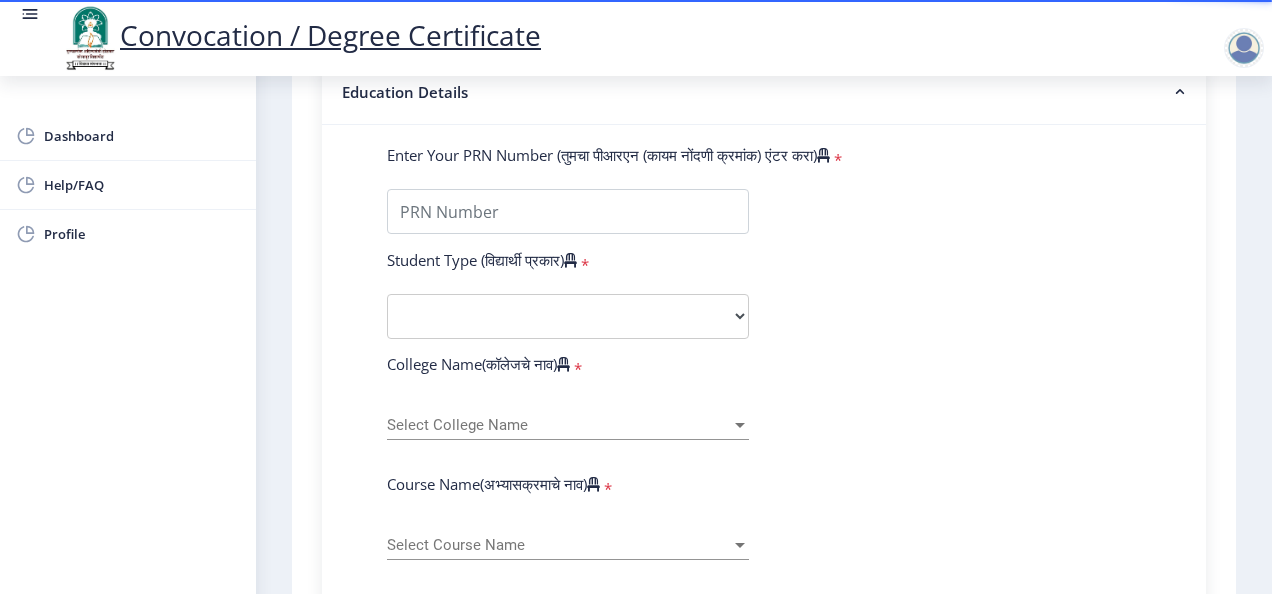 scroll, scrollTop: 406, scrollLeft: 0, axis: vertical 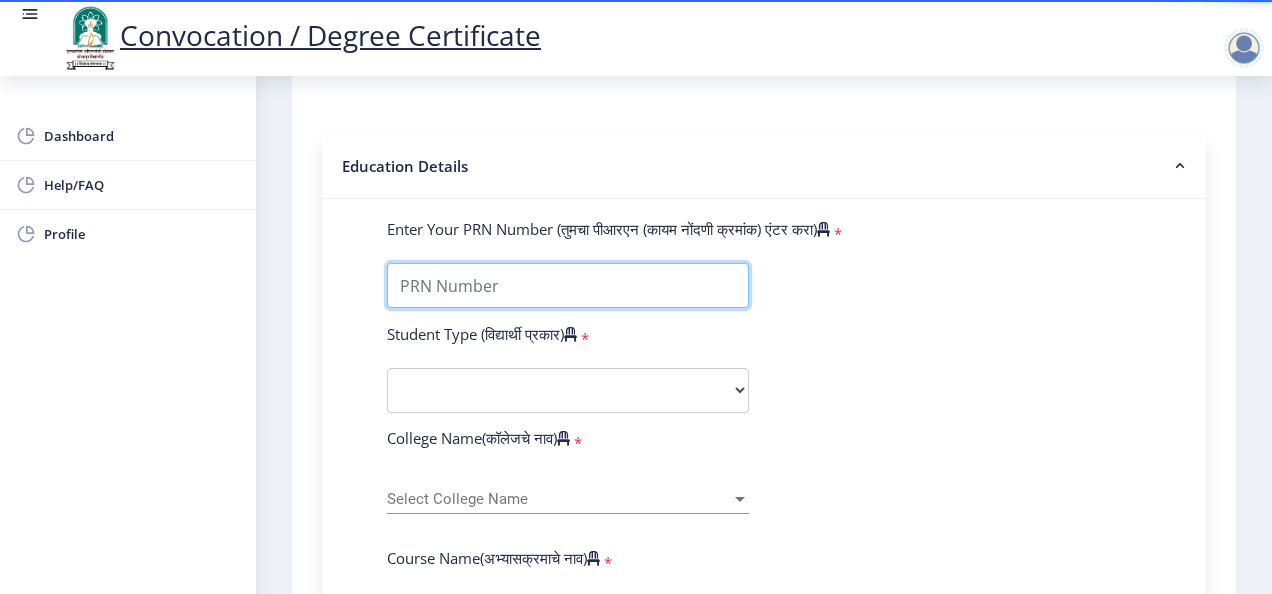 click on "Enter Your PRN Number (तुमचा पीआरएन (कायम नोंदणी क्रमांक) एंटर करा)" at bounding box center [568, 285] 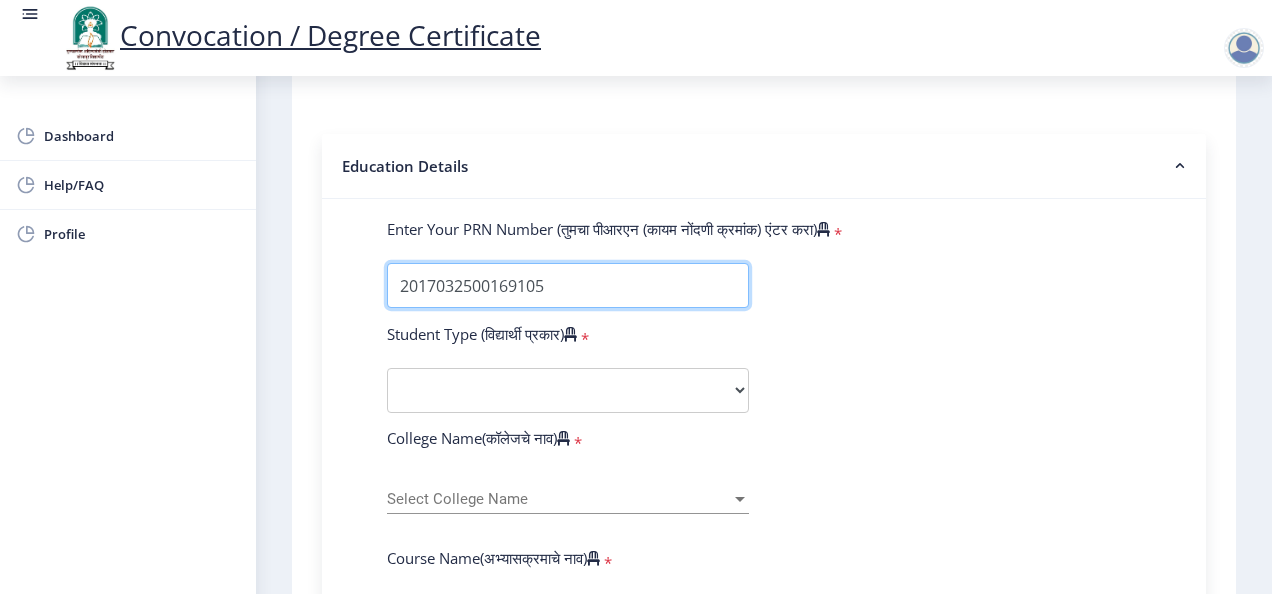 type on "2017032500169105" 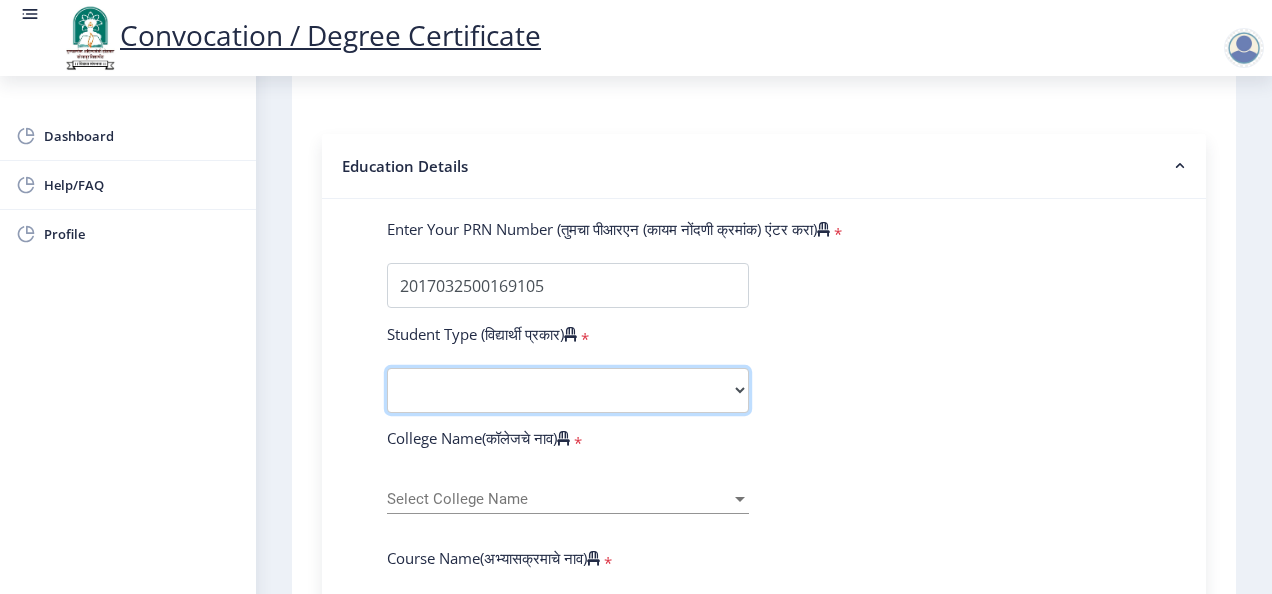 click on "Select Student Type Regular External" at bounding box center (568, 390) 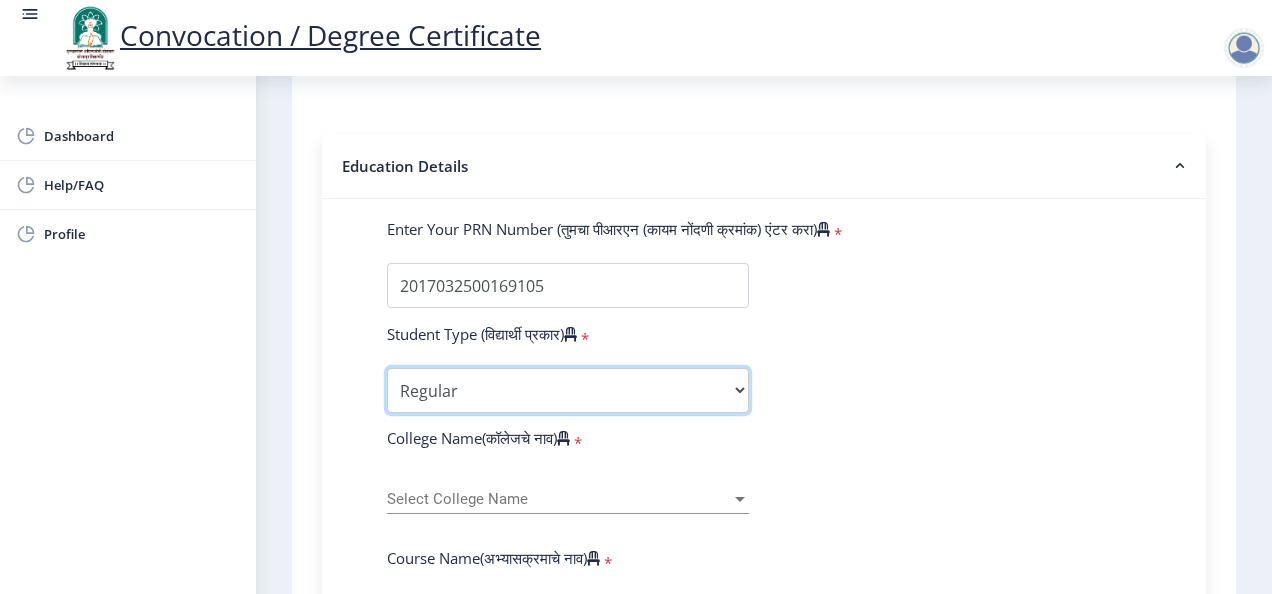 click on "Select Student Type Regular External" at bounding box center (568, 390) 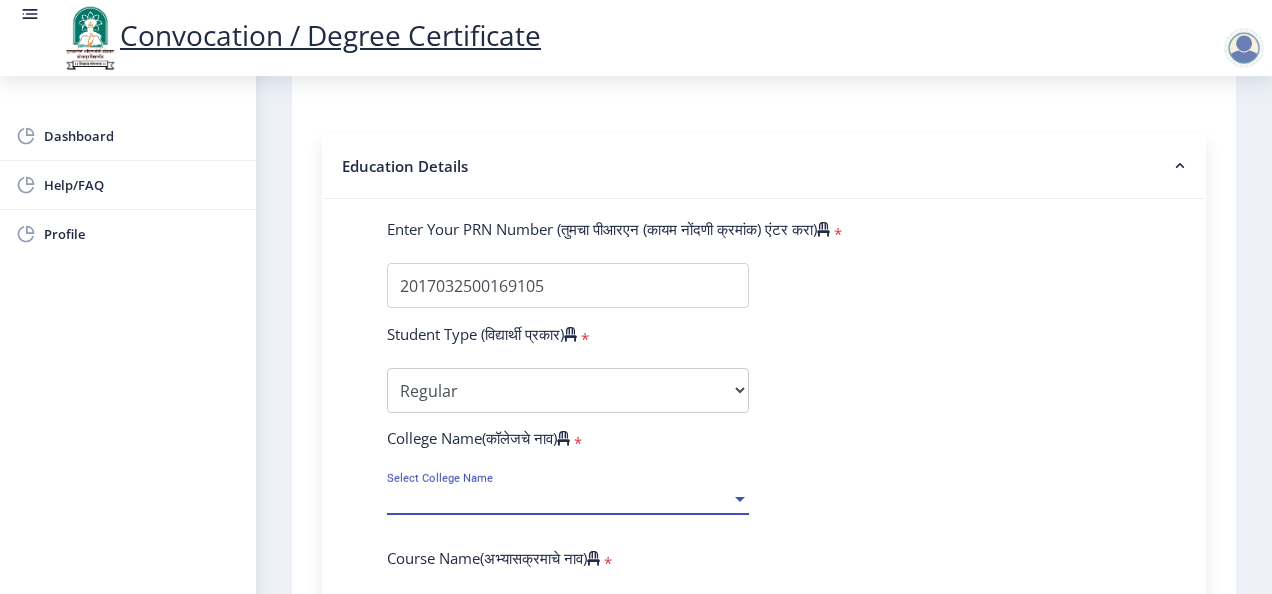 click on "Select College Name" at bounding box center [559, 499] 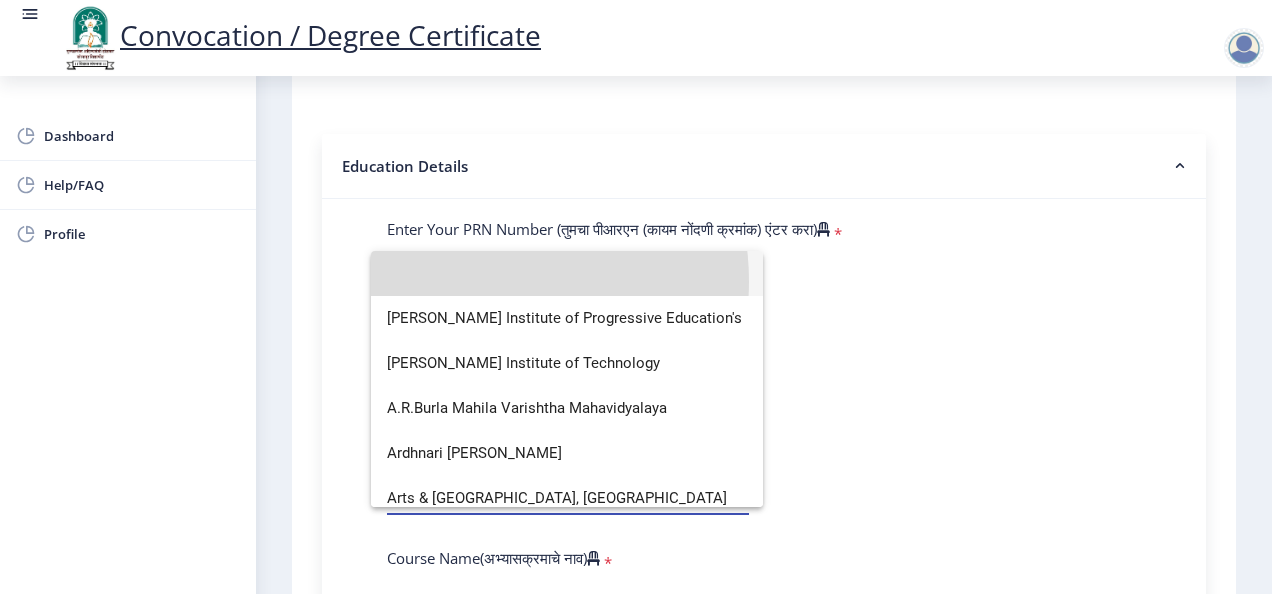 click at bounding box center (567, 273) 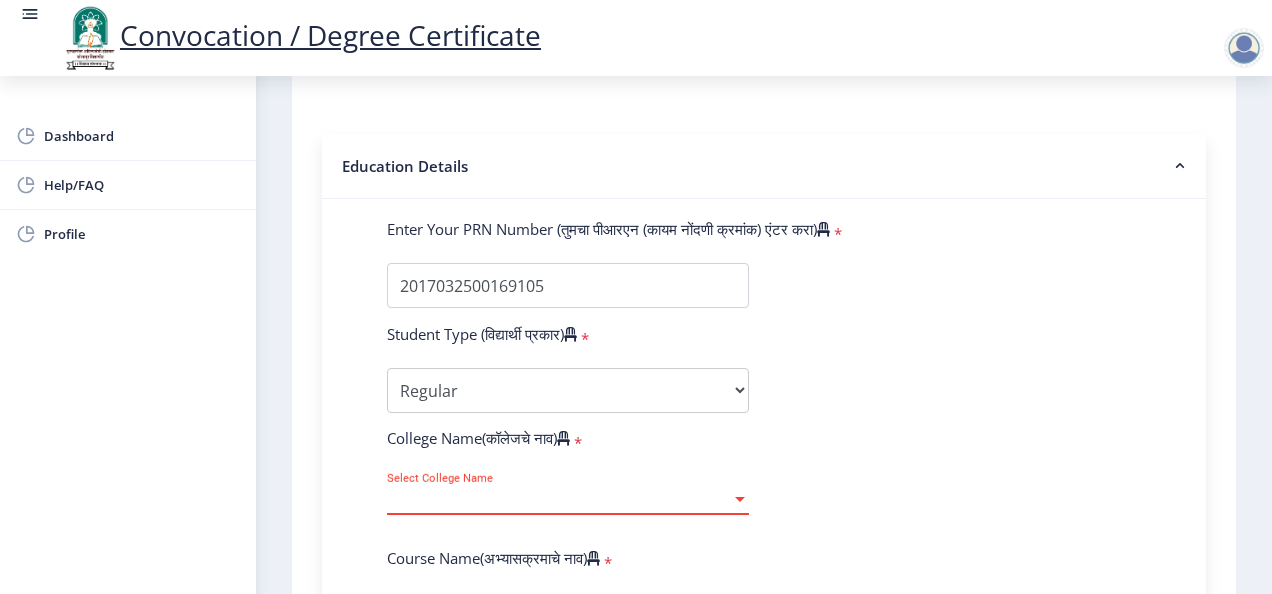click at bounding box center (740, 499) 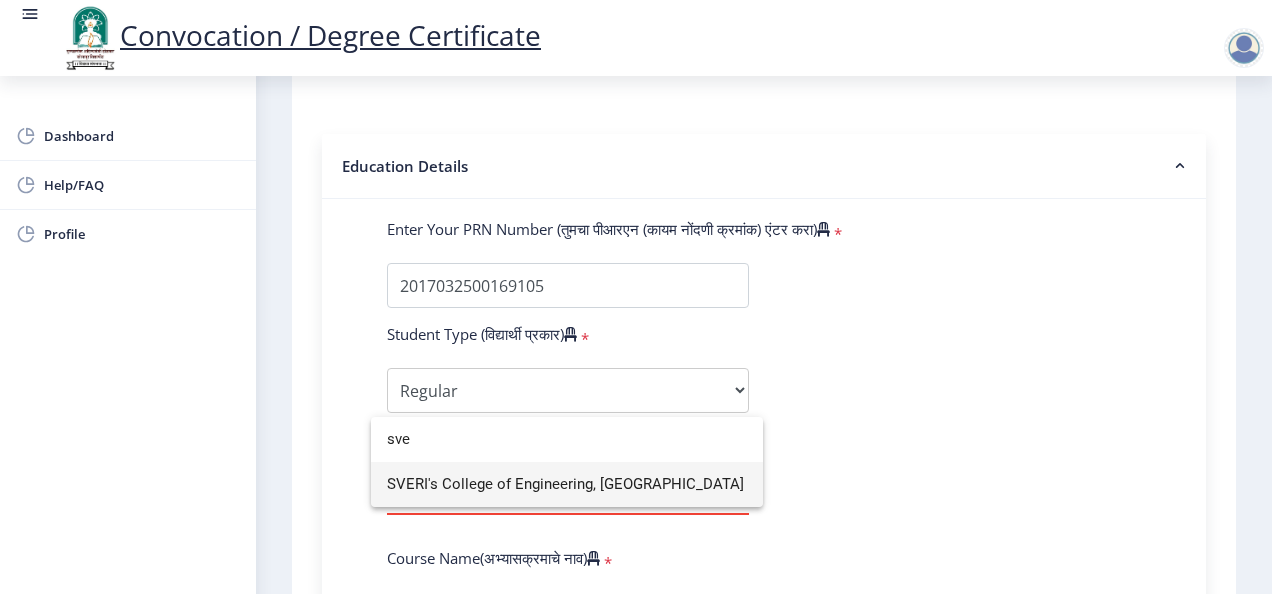 type on "sve" 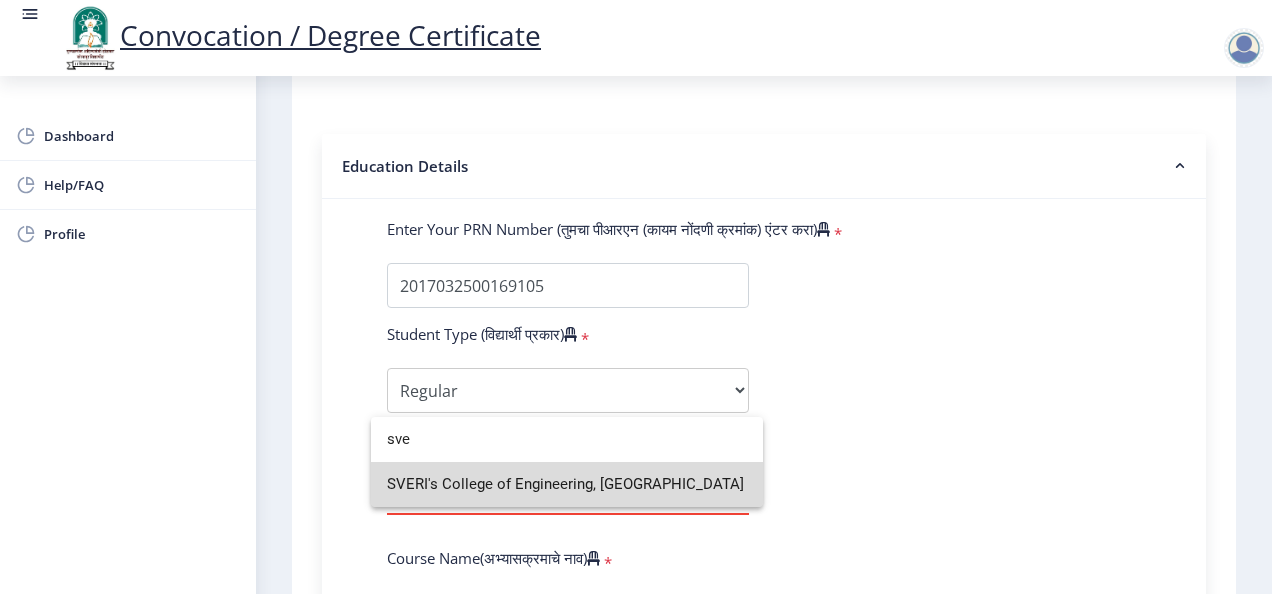 click on "SVERI's College of Engineering, [GEOGRAPHIC_DATA]" at bounding box center [567, 484] 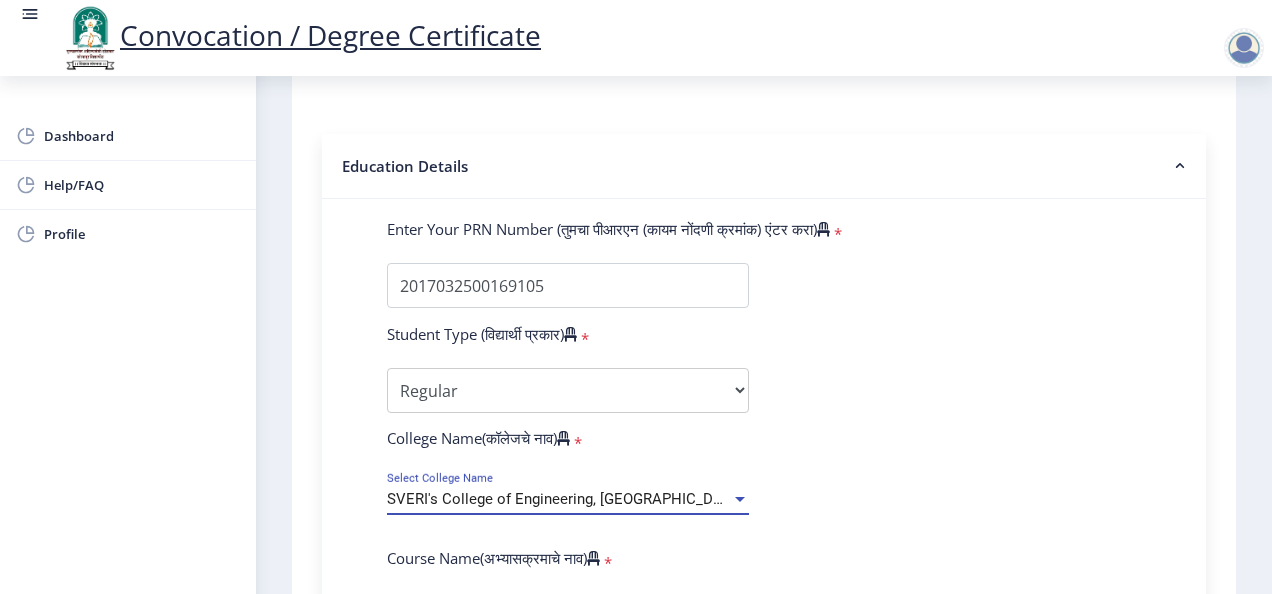 click on "Enter Your PRN Number (तुमचा पीआरएन (कायम नोंदणी क्रमांक) एंटर करा)   * Student Type (विद्यार्थी प्रकार)    * Select Student Type Regular External College Name(कॉलेजचे नाव)   * SVERI's College of Engineering, Pandharpur Select College Name Course Name(अभ्यासक्रमाचे नाव)   * Select Course Name Select Course Name Enter passing Year(उत्तीर्ण वर्ष प्रविष्ट करा)   *  2025   2024   2023   2022   2021   2020   2019   2018   2017   2016   2015   2014   2013   2012   2011   2010   2009   2008   2007   2006   2005   2004   2003   2002   2001   2000   1999   1998   1997   1996   1995   1994   1993   1992   1991   1990   1989   1988   1987   1986   1985   1984   1983   1982   1981   1980   1979   1978   1977   1976  * Enter Passing Month March April May October November December * Enter Class Obtained FIRST CLASS" 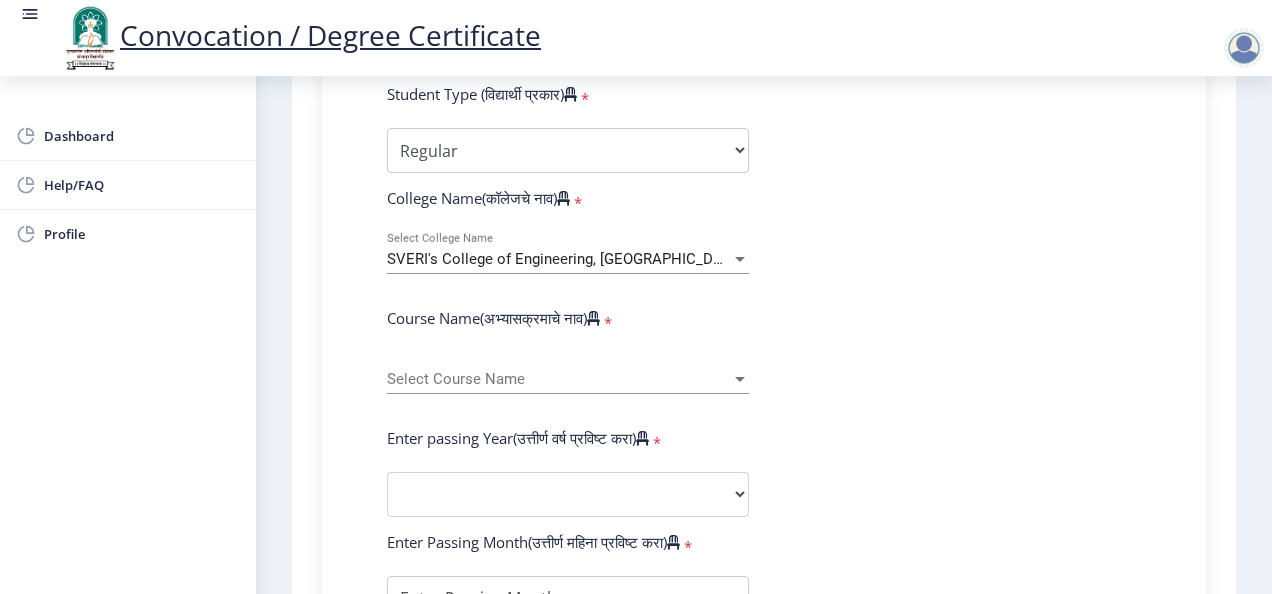 scroll, scrollTop: 686, scrollLeft: 0, axis: vertical 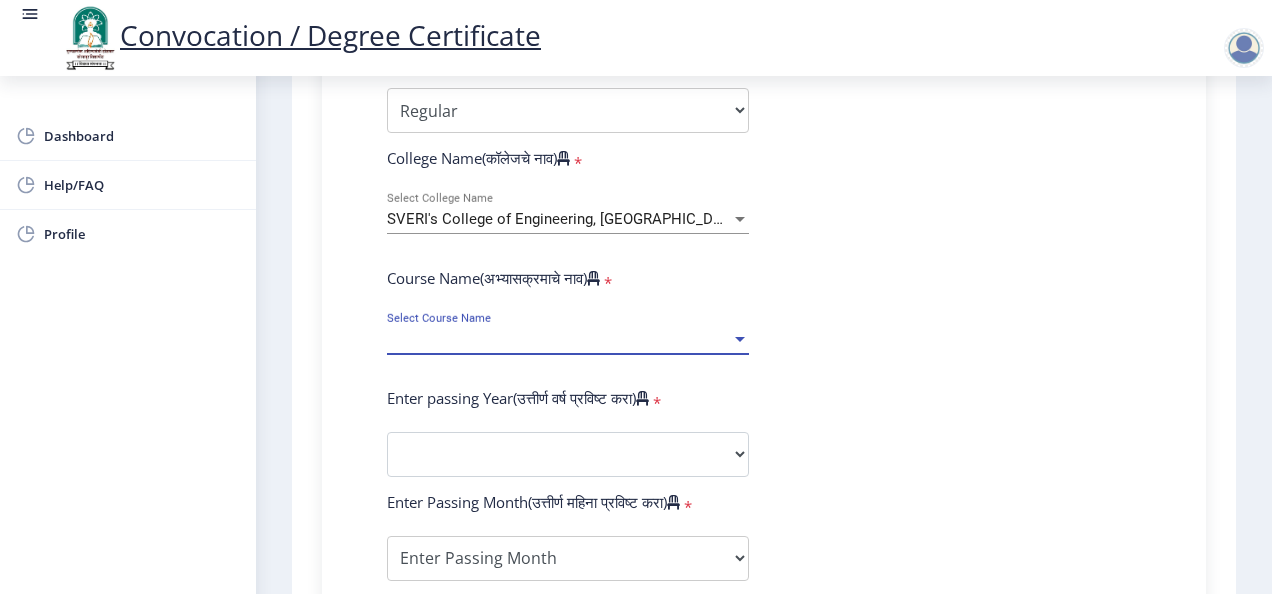 click at bounding box center (740, 339) 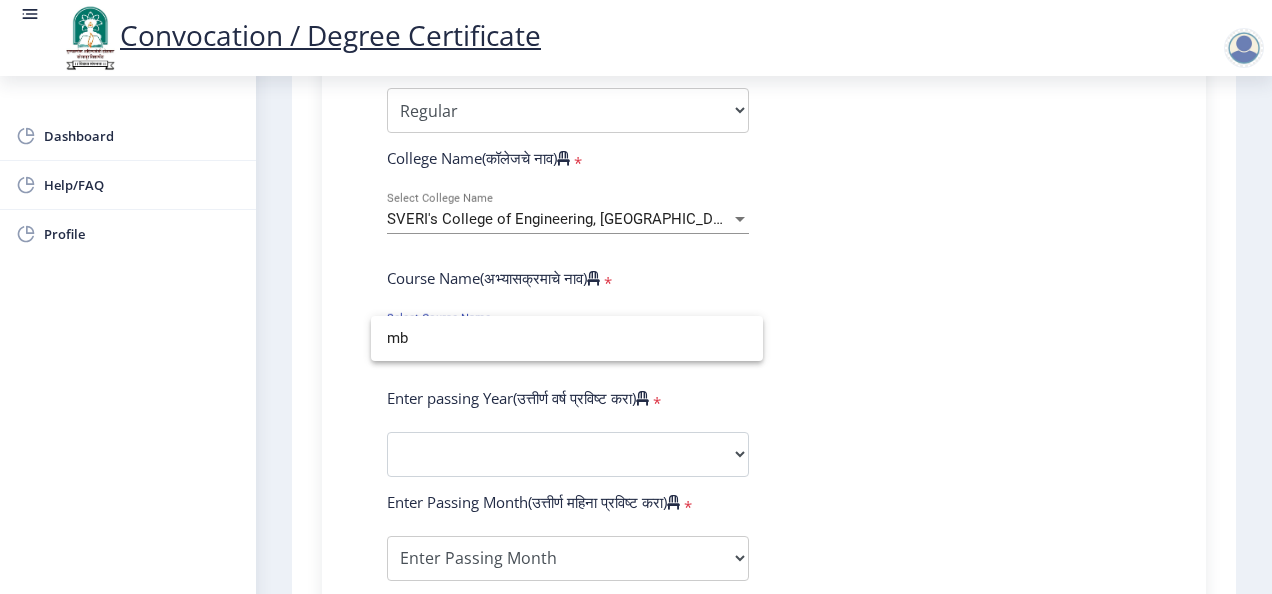 scroll, scrollTop: 0, scrollLeft: 0, axis: both 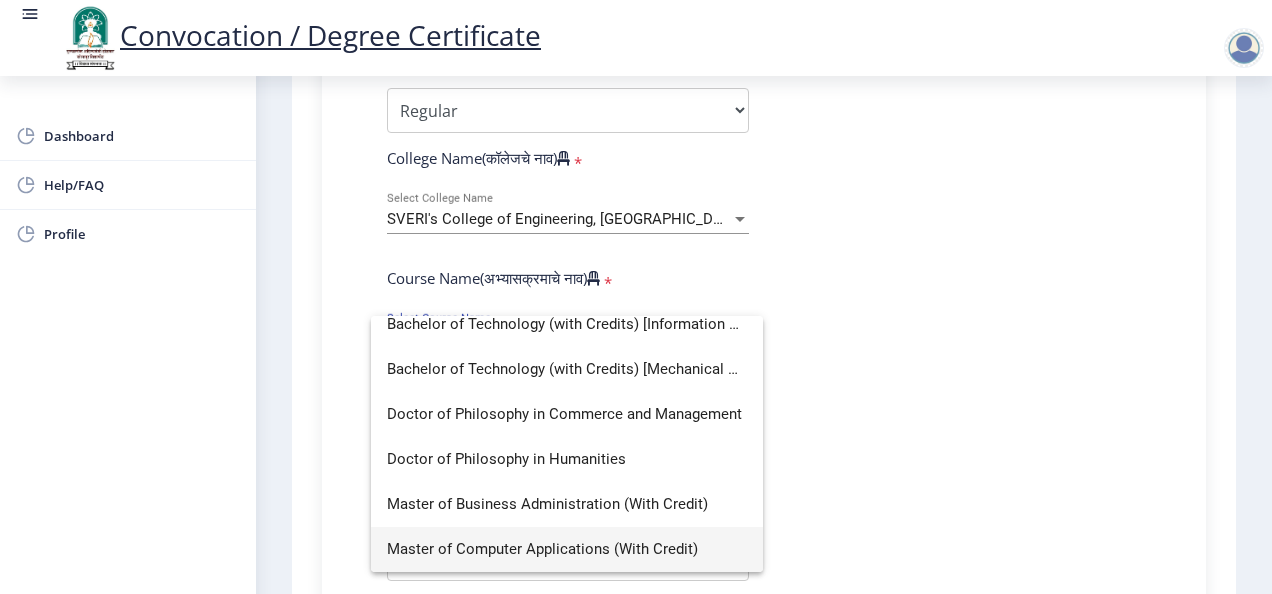 type on "m" 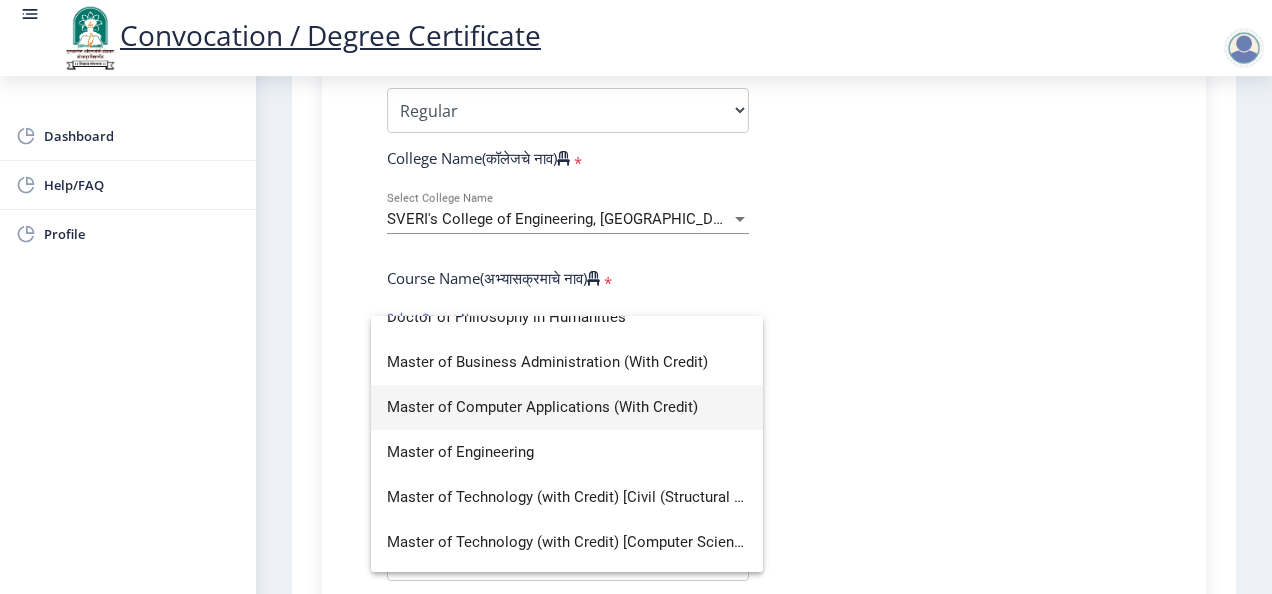scroll, scrollTop: 309, scrollLeft: 0, axis: vertical 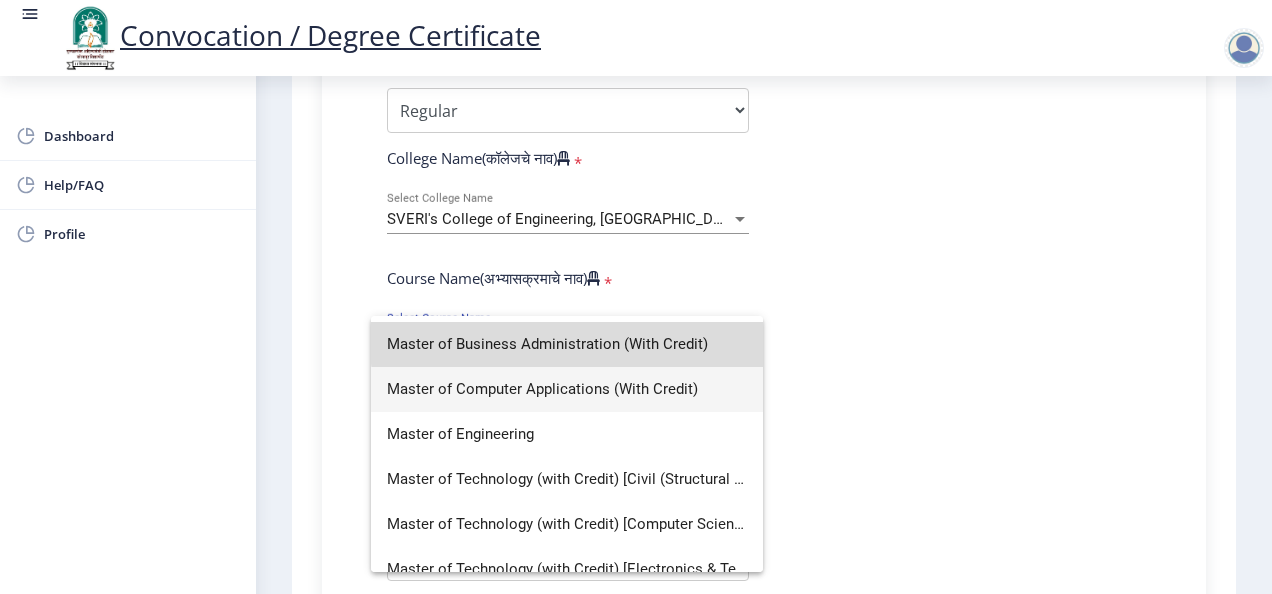 click on "Master of Business Administration (With Credit)" at bounding box center [567, 344] 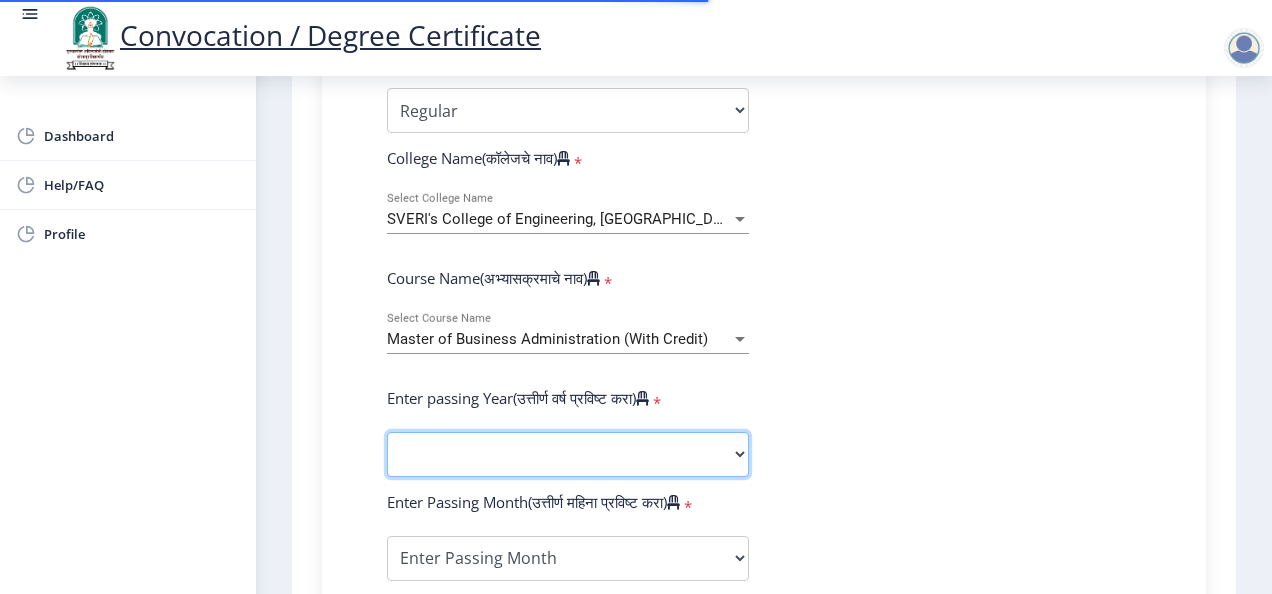 click on "2025   2024   2023   2022   2021   2020   2019   2018   2017   2016   2015   2014   2013   2012   2011   2010   2009   2008   2007   2006   2005   2004   2003   2002   2001   2000   1999   1998   1997   1996   1995   1994   1993   1992   1991   1990   1989   1988   1987   1986   1985   1984   1983   1982   1981   1980   1979   1978   1977   1976" 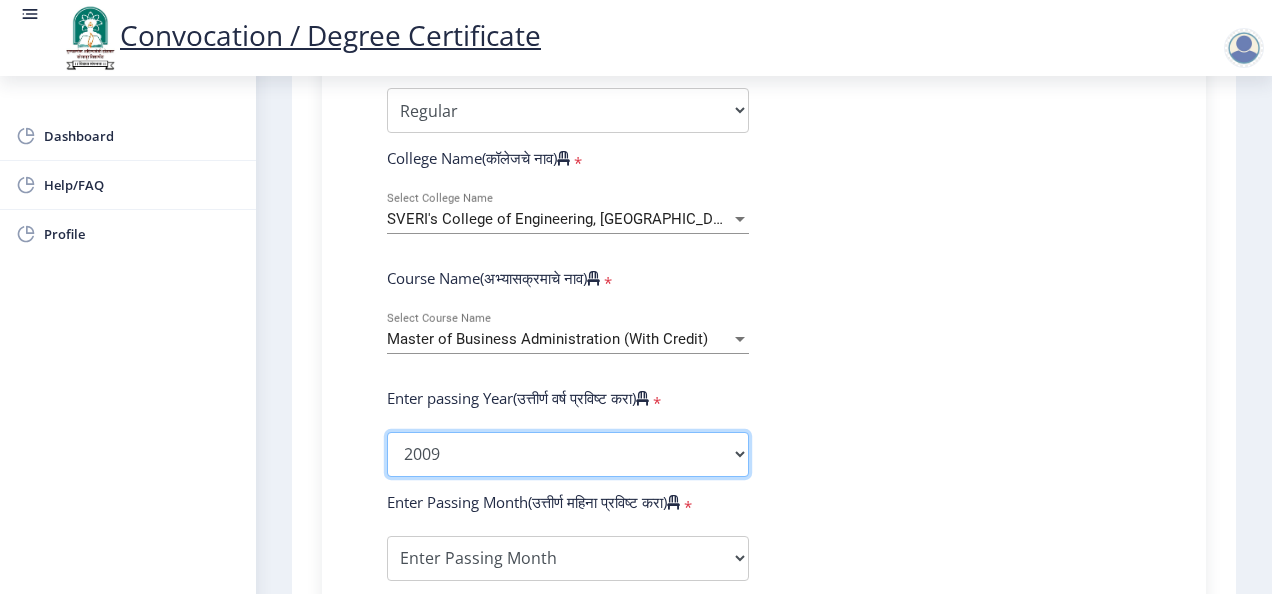 click on "2025   2024   2023   2022   2021   2020   2019   2018   2017   2016   2015   2014   2013   2012   2011   2010   2009   2008   2007   2006   2005   2004   2003   2002   2001   2000   1999   1998   1997   1996   1995   1994   1993   1992   1991   1990   1989   1988   1987   1986   1985   1984   1983   1982   1981   1980   1979   1978   1977   1976" 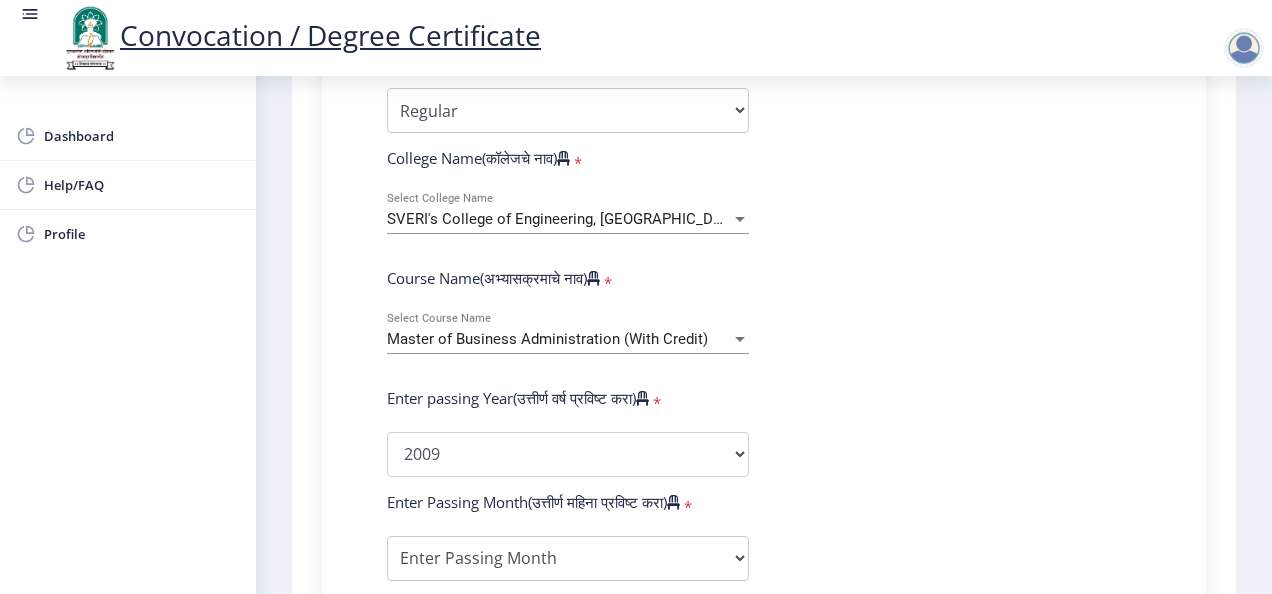 click on "Enter passing Year(उत्तीर्ण वर्ष प्रविष्ट करा)   *" 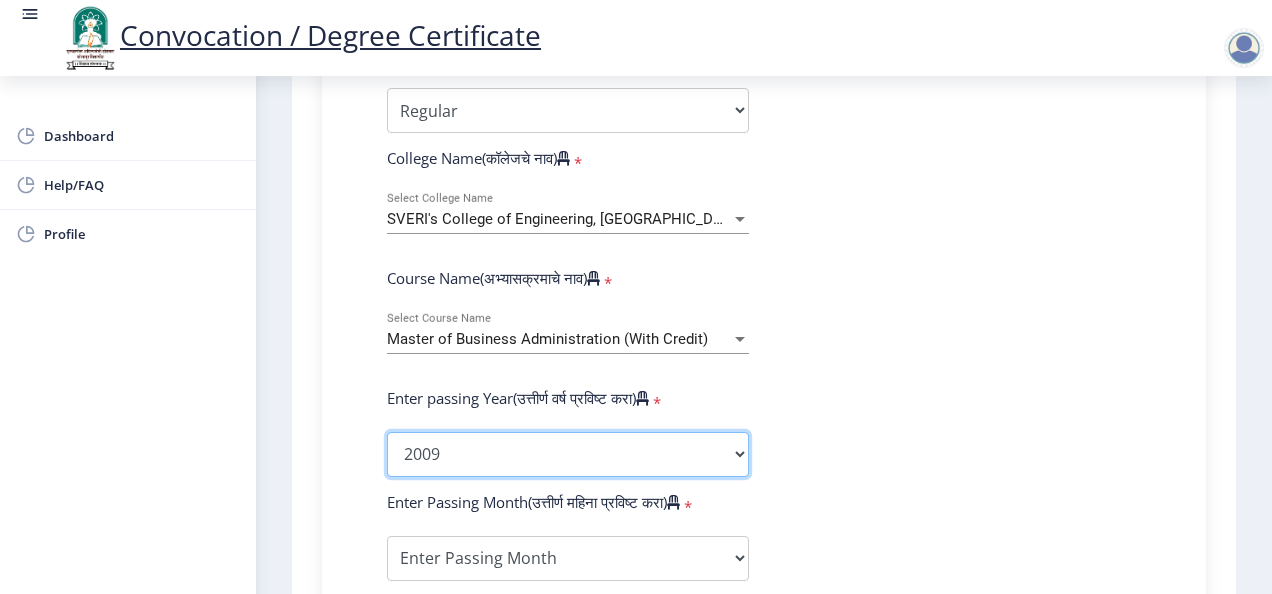 click on "2025   2024   2023   2022   2021   2020   2019   2018   2017   2016   2015   2014   2013   2012   2011   2010   2009   2008   2007   2006   2005   2004   2003   2002   2001   2000   1999   1998   1997   1996   1995   1994   1993   1992   1991   1990   1989   1988   1987   1986   1985   1984   1983   1982   1981   1980   1979   1978   1977   1976" 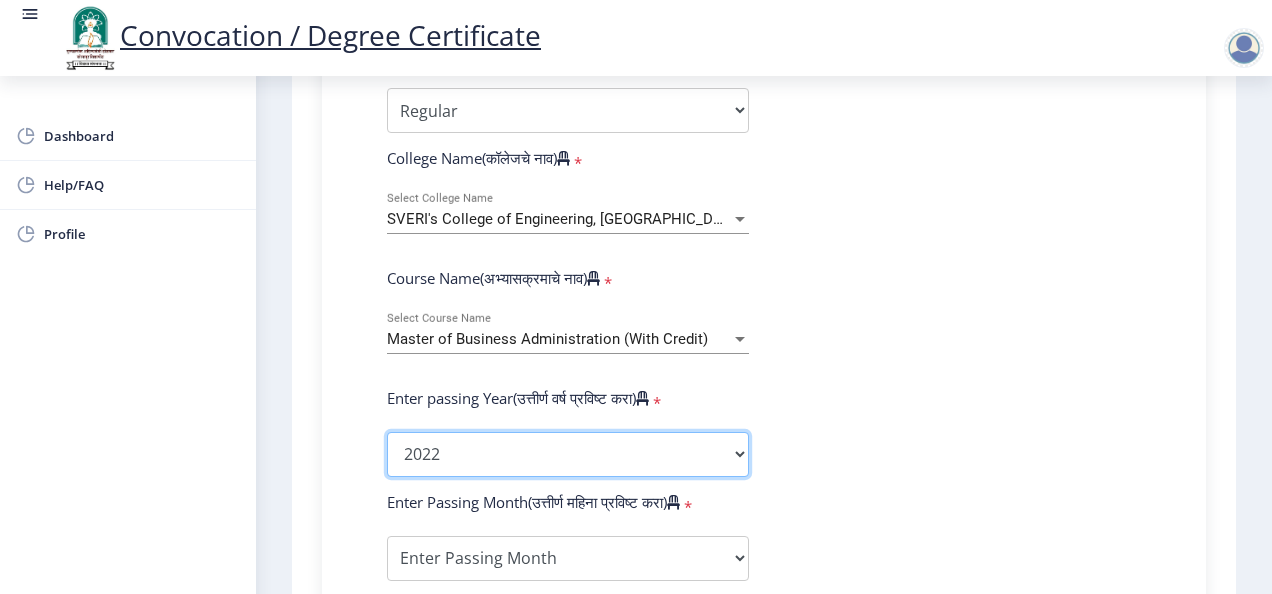 click on "2025   2024   2023   2022   2021   2020   2019   2018   2017   2016   2015   2014   2013   2012   2011   2010   2009   2008   2007   2006   2005   2004   2003   2002   2001   2000   1999   1998   1997   1996   1995   1994   1993   1992   1991   1990   1989   1988   1987   1986   1985   1984   1983   1982   1981   1980   1979   1978   1977   1976" 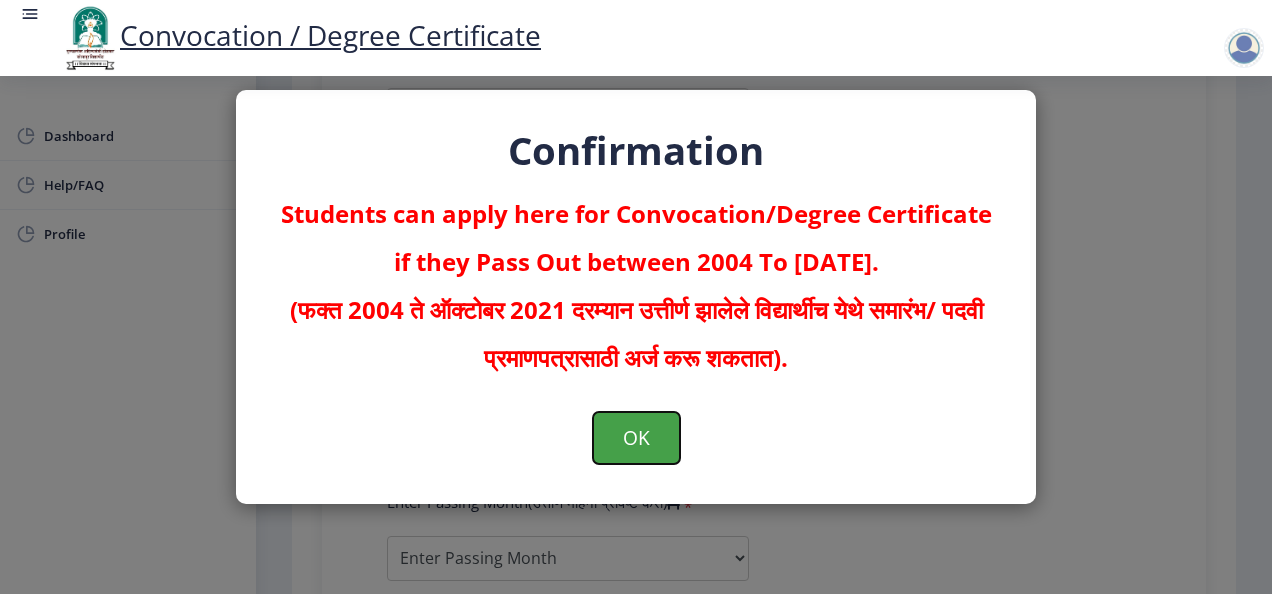 click on "OK" 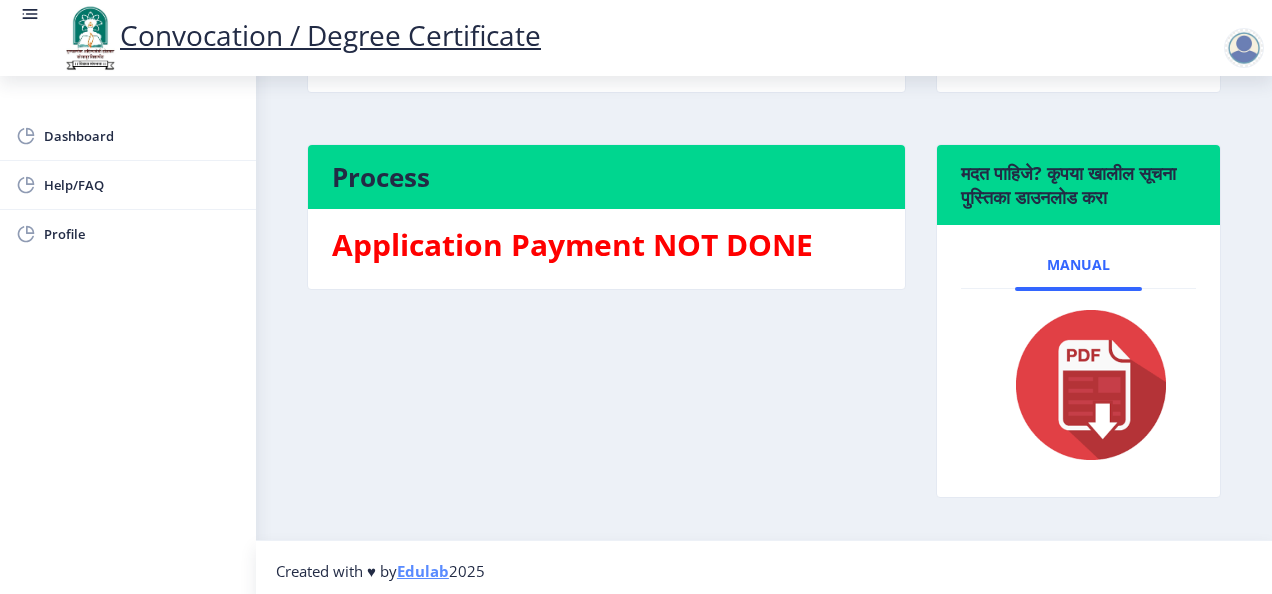 scroll, scrollTop: 425, scrollLeft: 0, axis: vertical 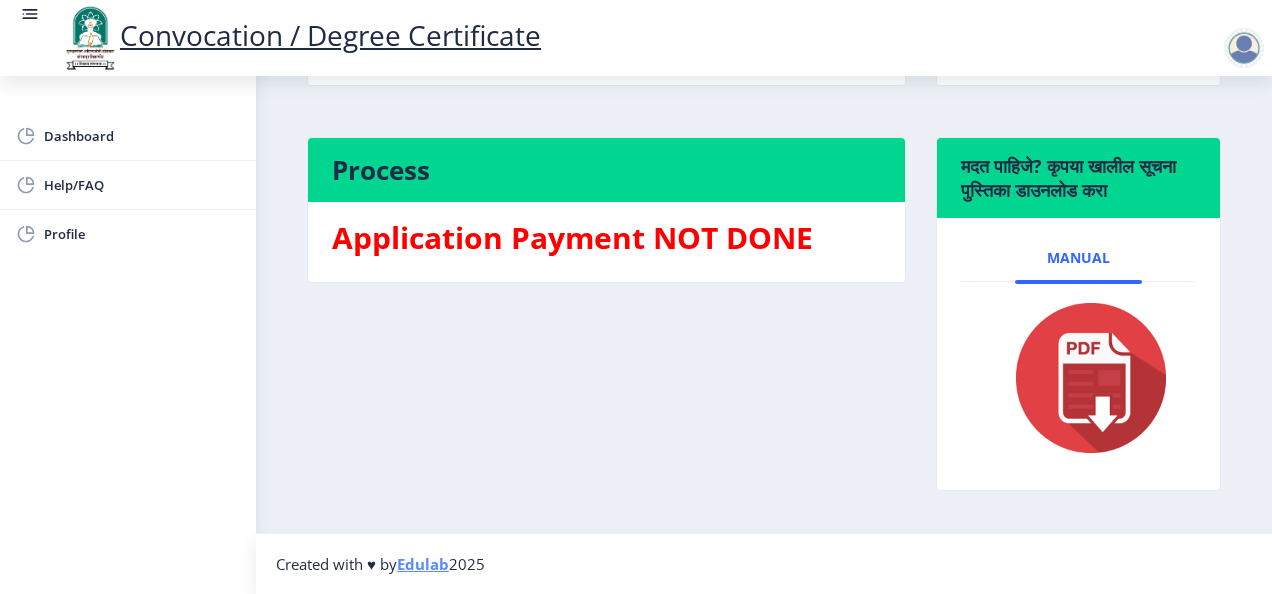 click on "Students can apply here for Convocation/Degree Certificate if they Pass Out between 2004 To [DATE] (फक्त 2004 ते ऑक्टोबर 2021 दरम्यान उत्तीर्ण झालेले विद्यार्थीच येथे पदवी प्रमाणपत्रासाठी अर्ज करू शकतात).  Welcome to Convocation / Degree Certificate!  पदवी प्रमाणपत्रात आपले स्वागत आहे!   Convocation / Degree Certificate   Apply  Process Application Payment NOT DONE  मदत पाहिजे? कृपया खालील सूचना पुस्तिका डाउनलोड करा  Manual" 